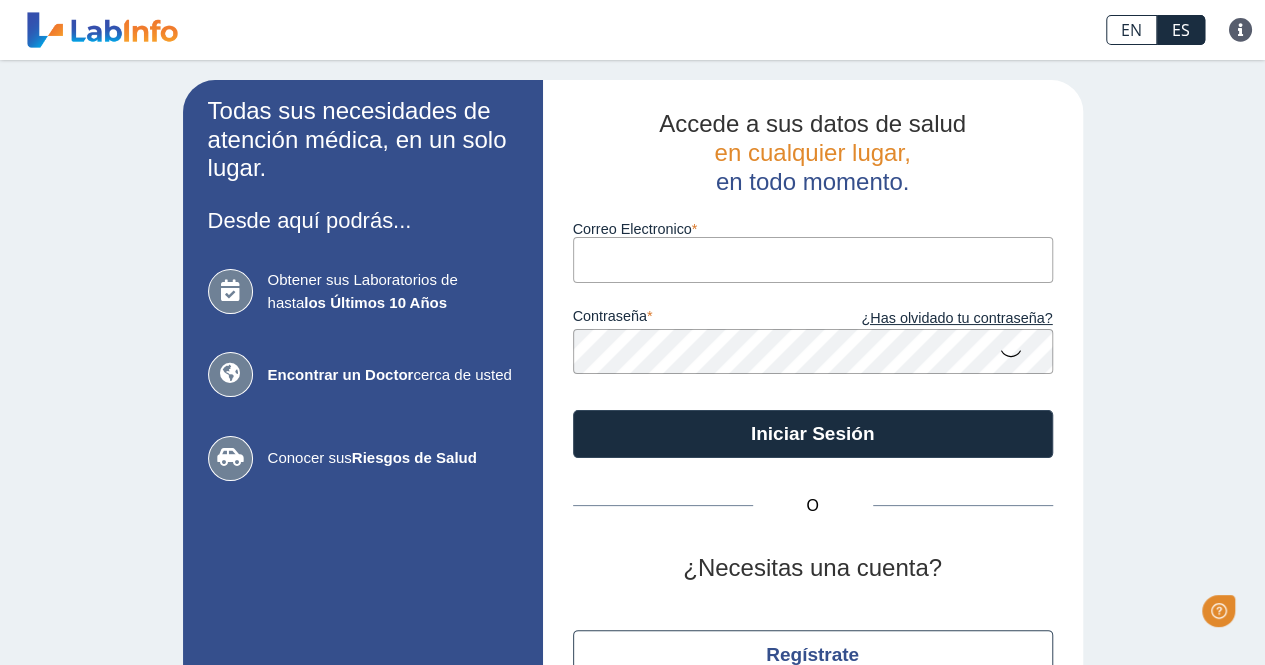 scroll, scrollTop: 0, scrollLeft: 0, axis: both 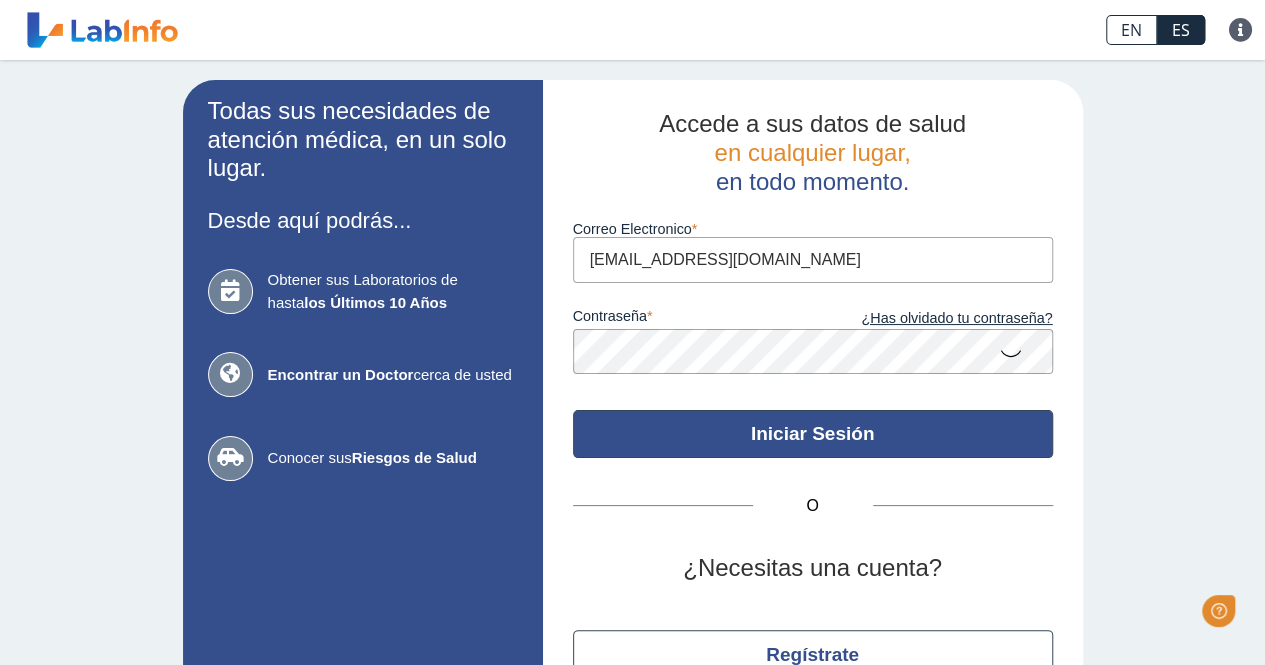 click on "Iniciar Sesión" 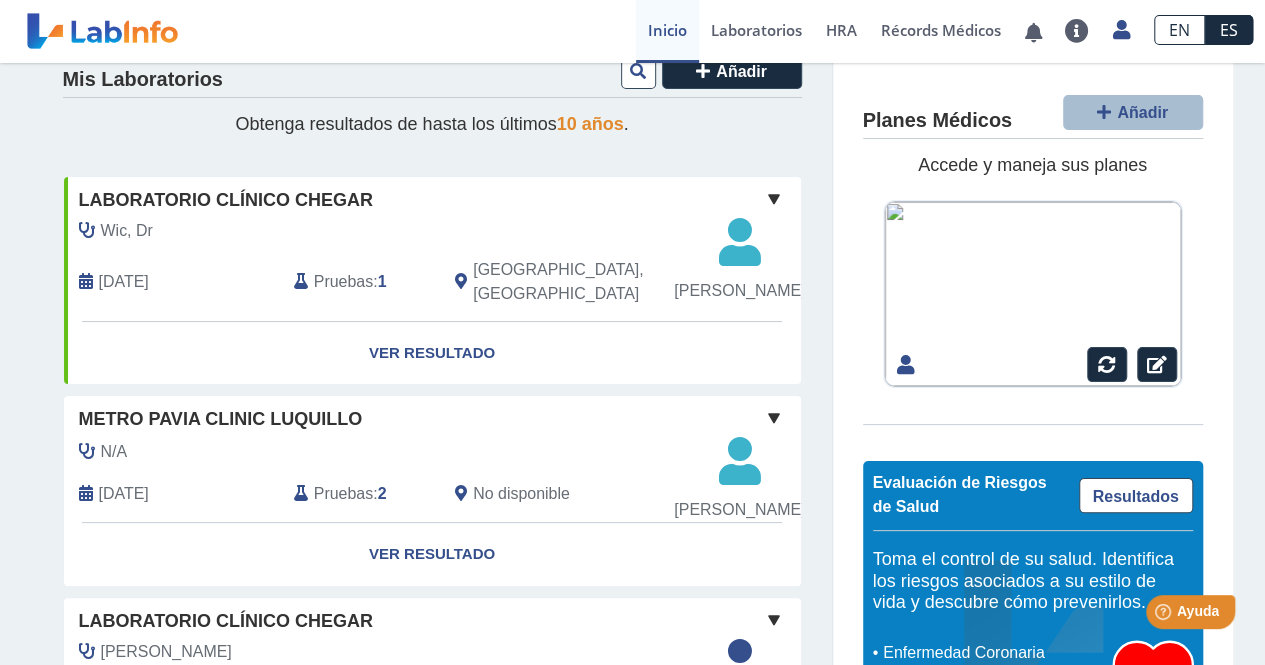scroll, scrollTop: 0, scrollLeft: 0, axis: both 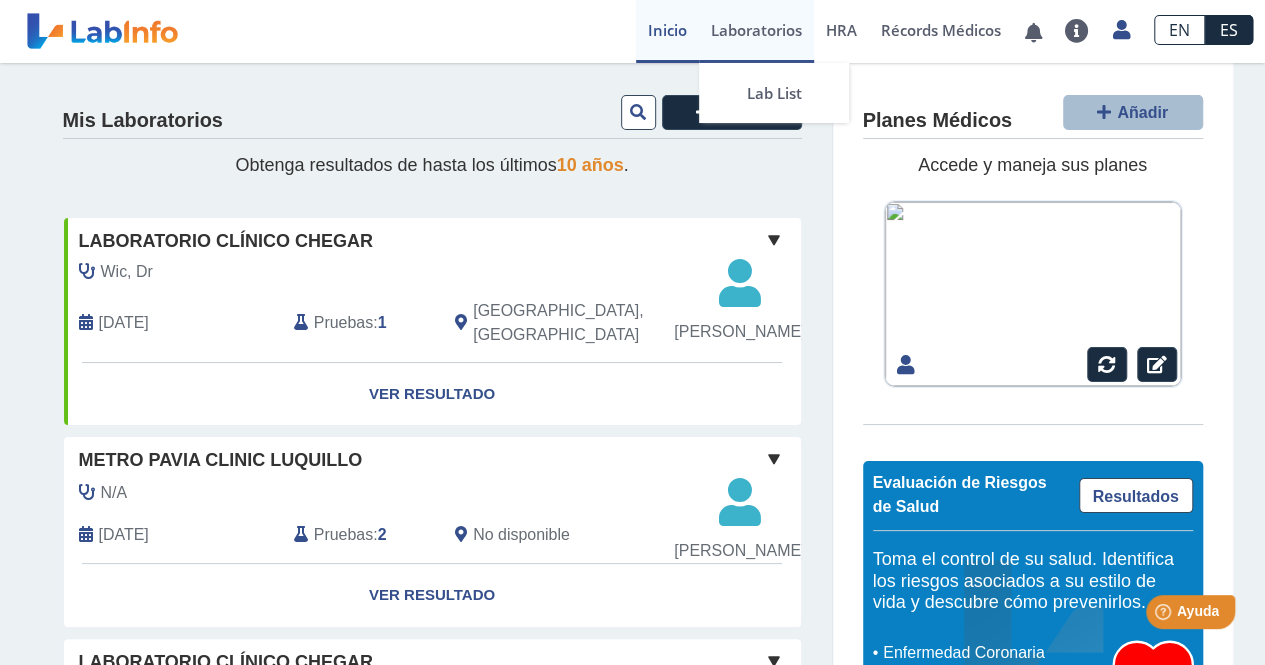 click on "Laboratorios" at bounding box center [756, 31] 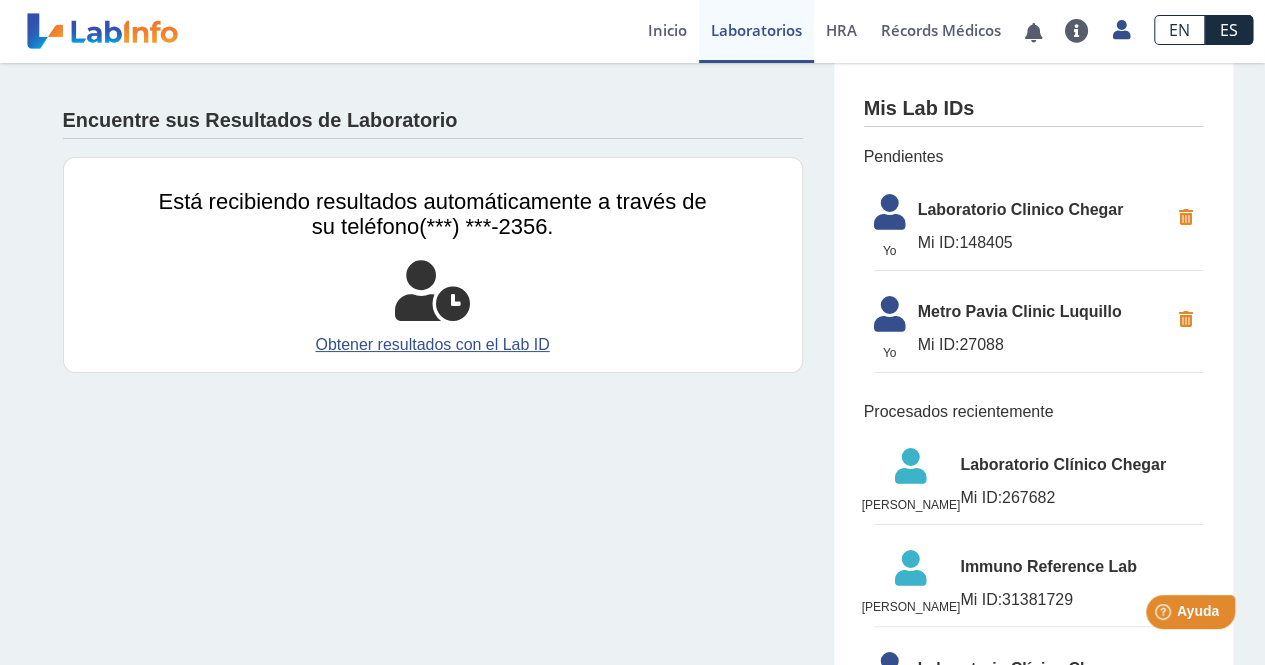 scroll, scrollTop: 0, scrollLeft: 0, axis: both 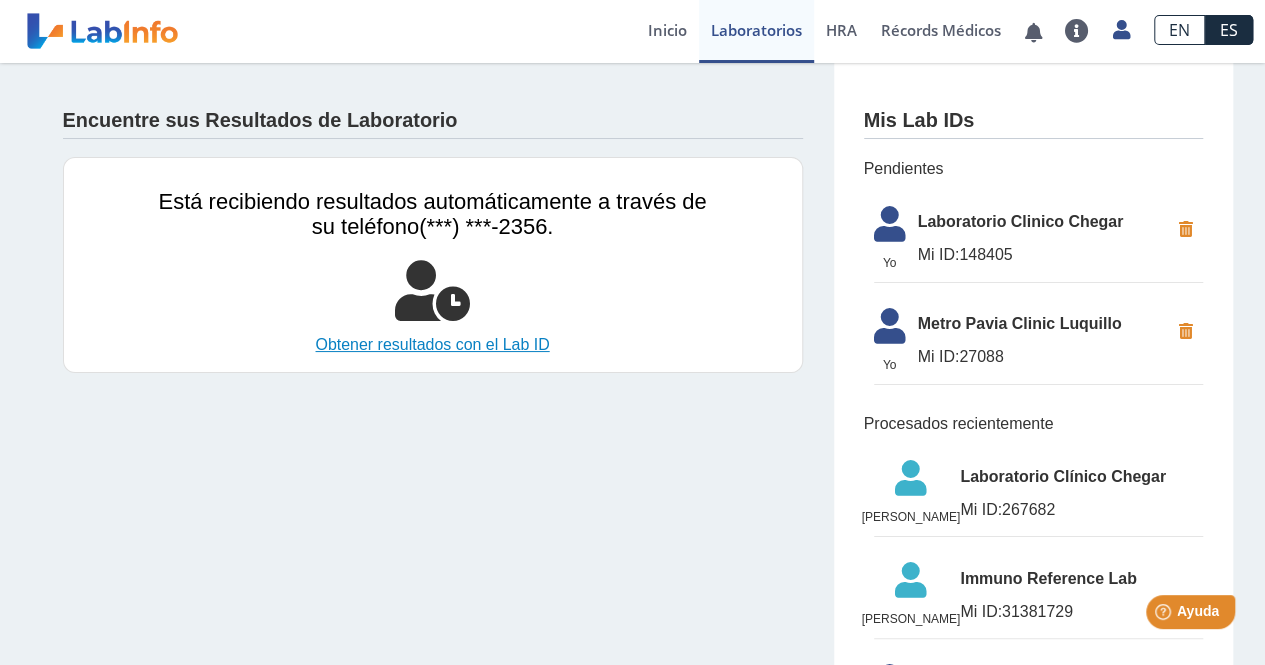 click on "Obtener resultados con el Lab ID" 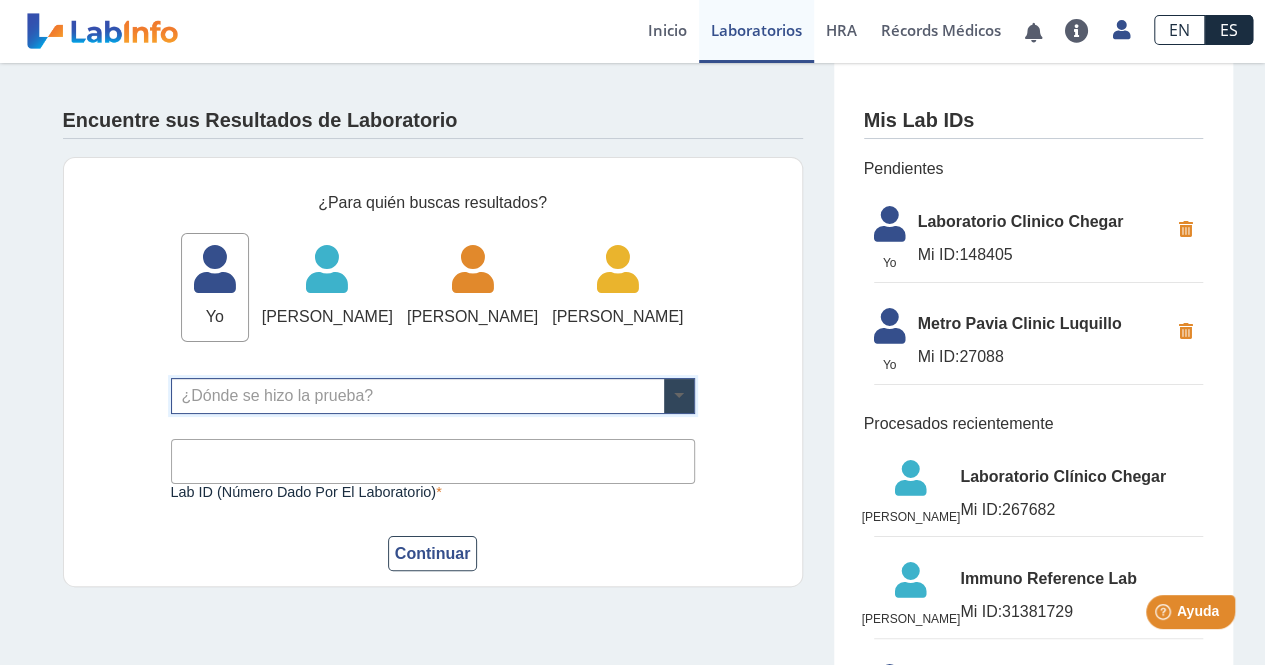 click at bounding box center (679, 396) 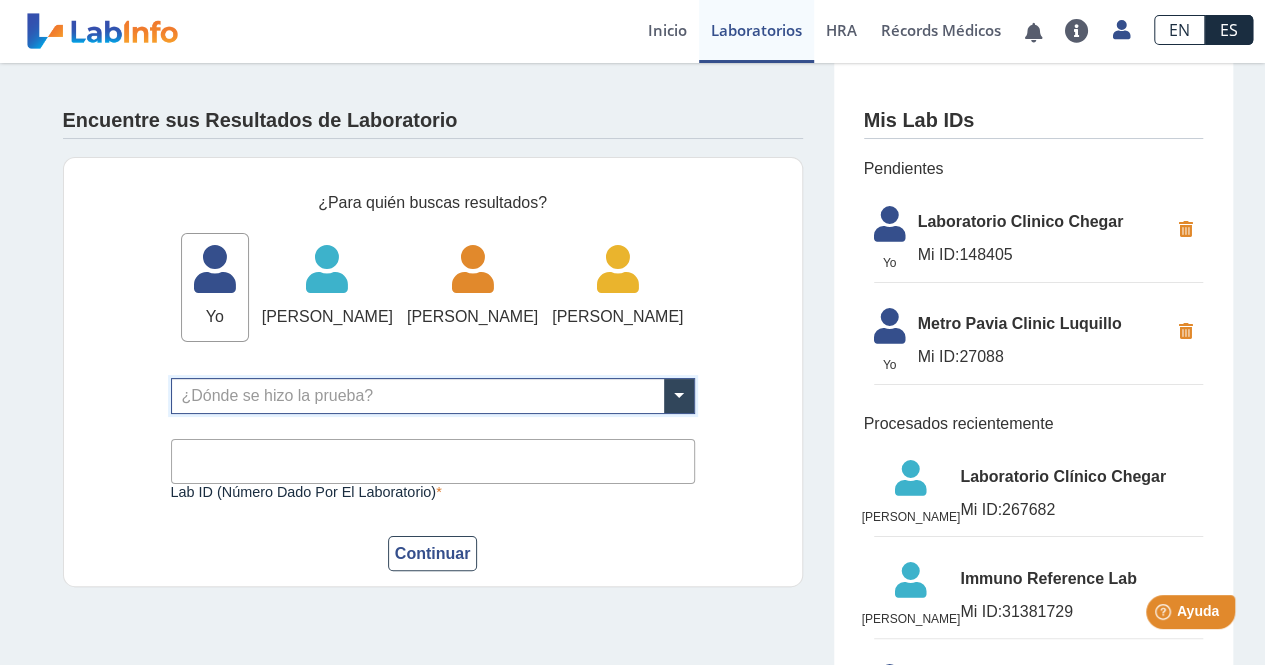 click on "¿Para quién buscas resultados?  Yo   Yo   [PERSON_NAME]   [PERSON_NAME]   [PERSON_NAME]   [PERSON_NAME]   Dara [PERSON_NAME]   Dara [PERSON_NAME]  ¿Dónde se hizo la prueba? Lab ID (número dado por el laboratorio) Este campo es requerido Continuar" 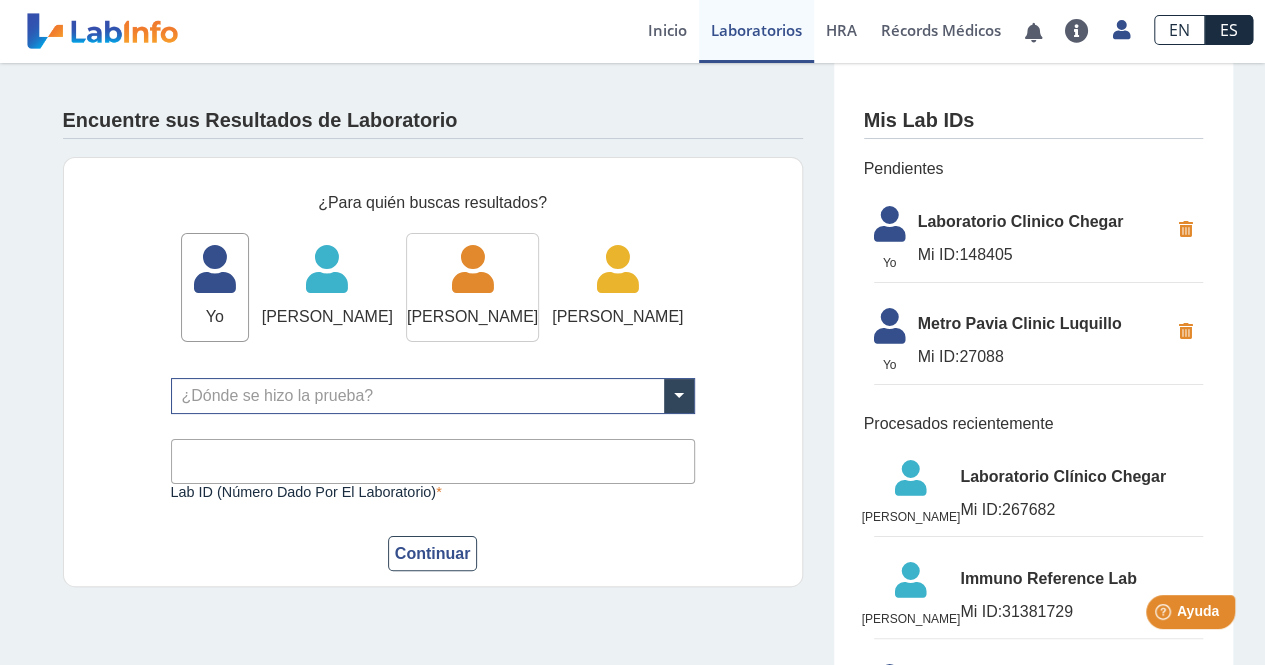 click 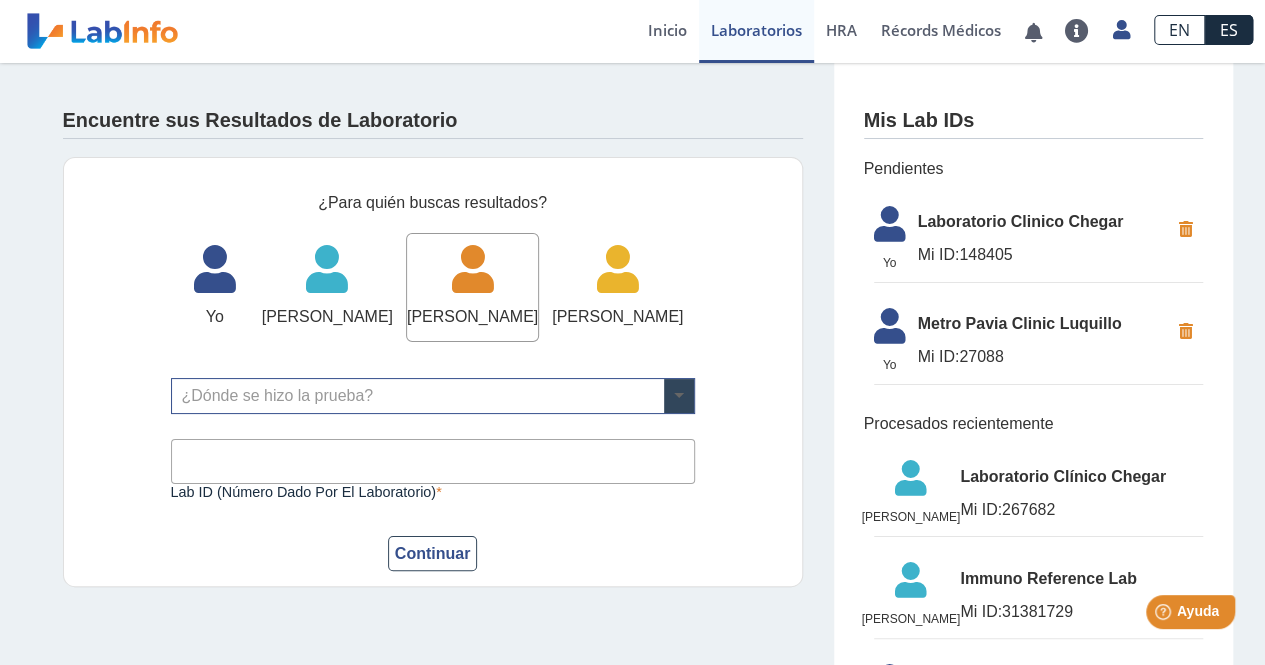 click at bounding box center [679, 396] 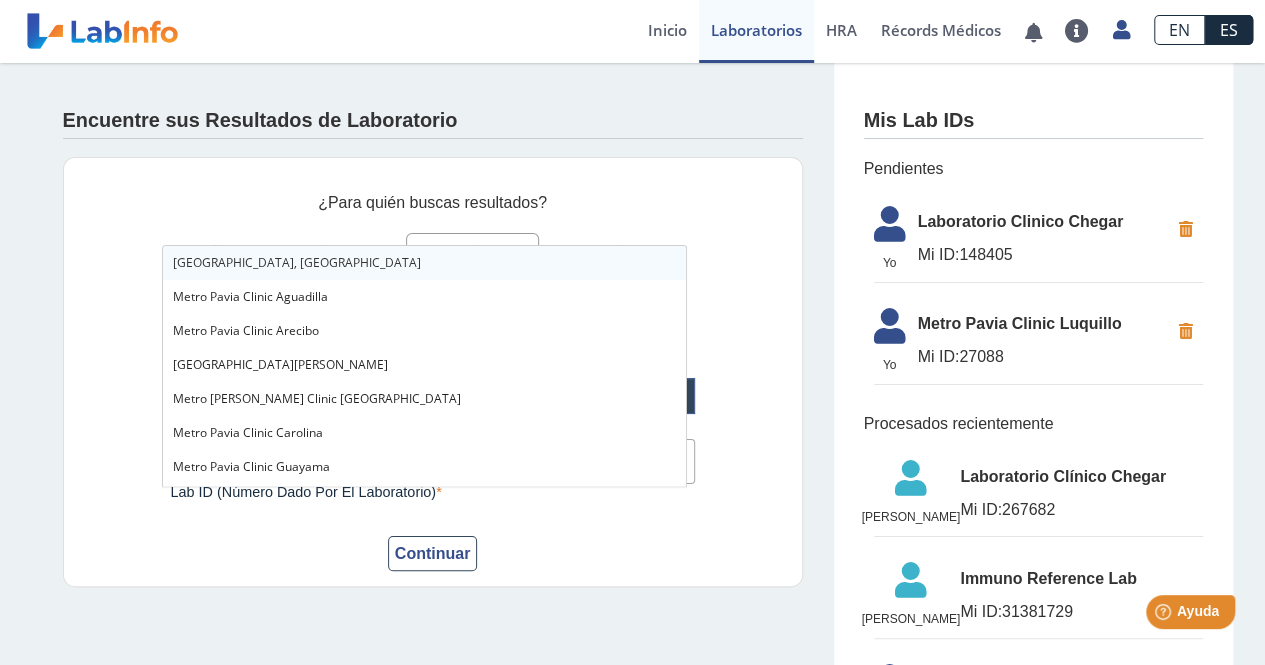 type on "metr" 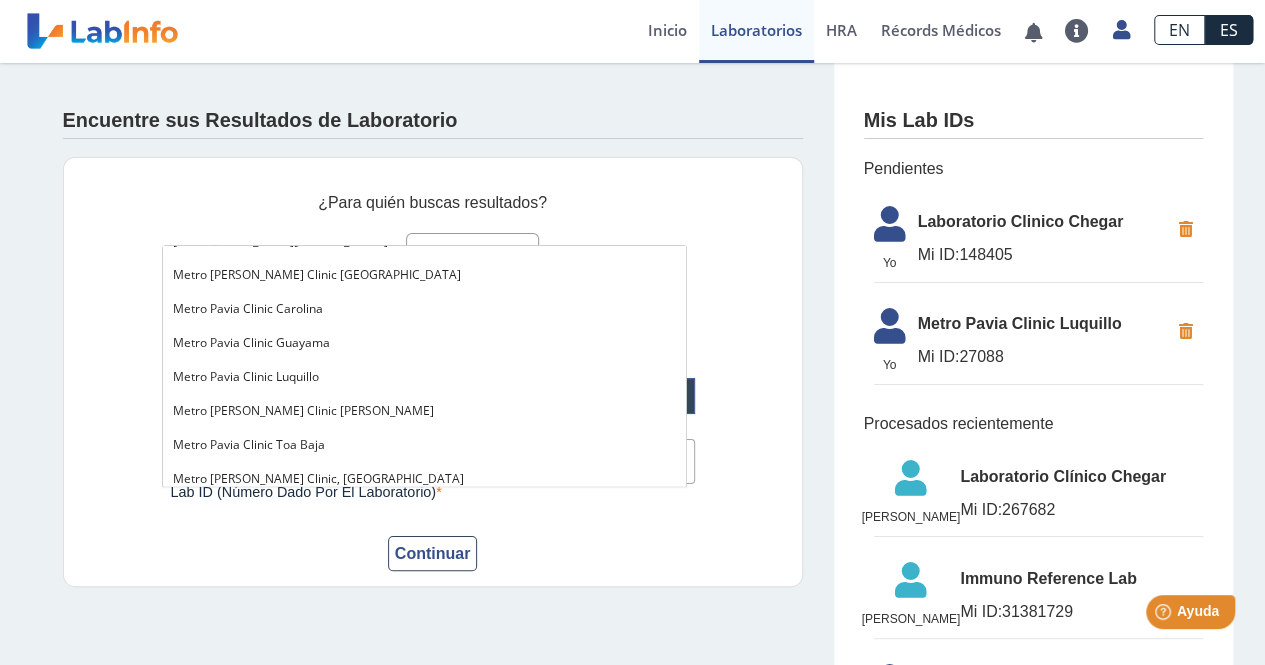 scroll, scrollTop: 134, scrollLeft: 0, axis: vertical 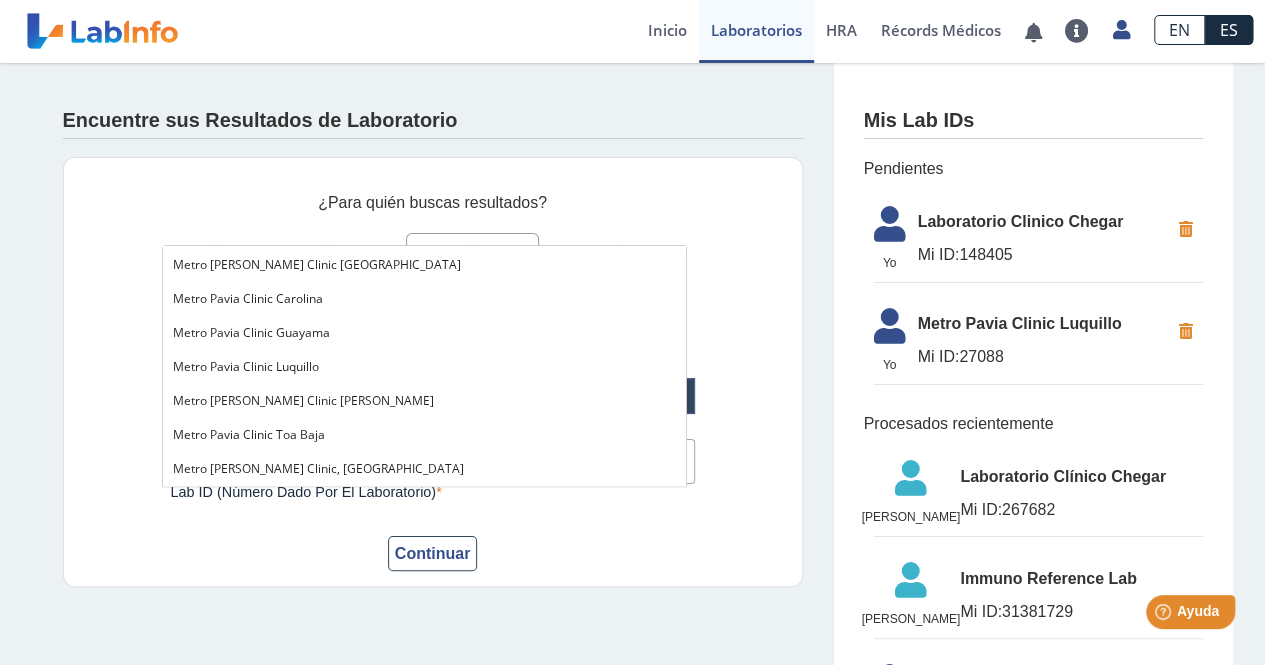 click on "Metro Pavia Clinic Luquillo" at bounding box center [246, 366] 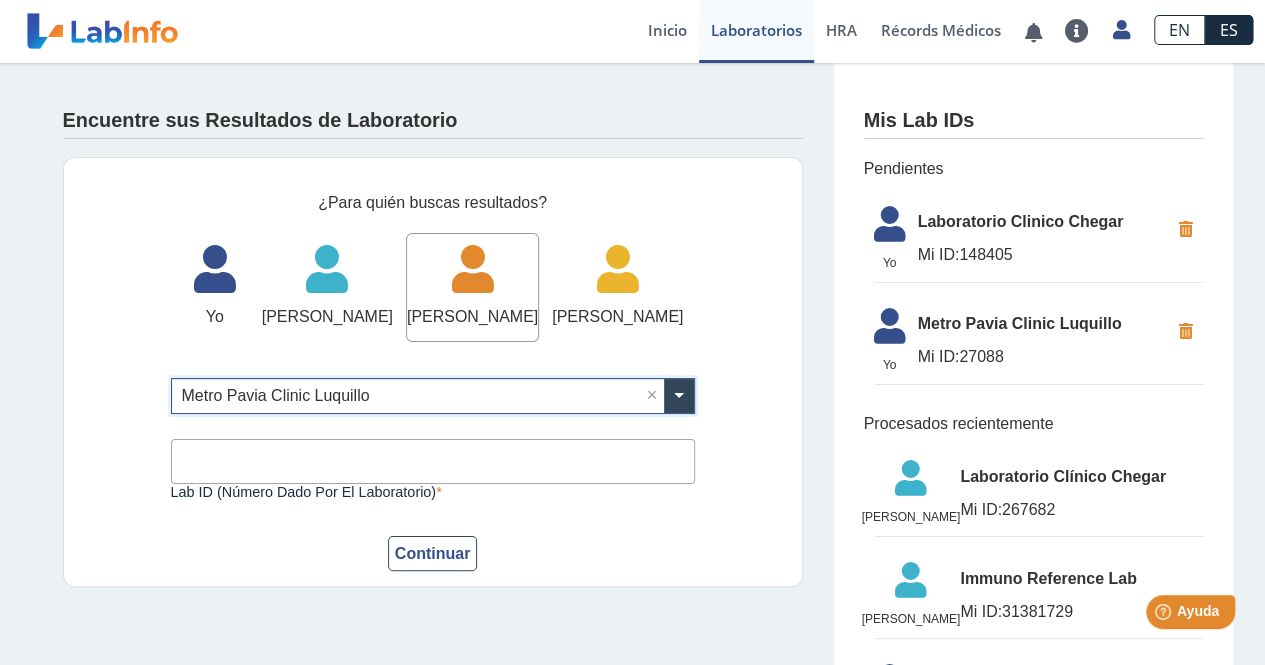 click on "Lab ID (número dado por el laboratorio)" at bounding box center (433, 461) 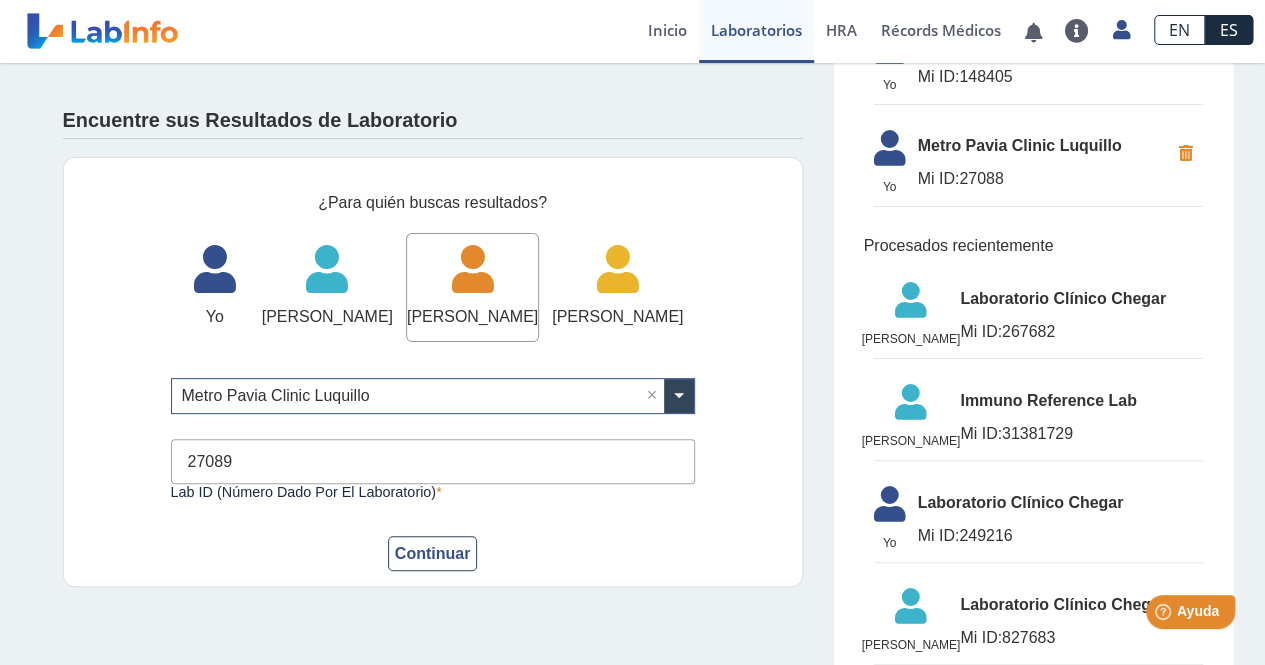scroll, scrollTop: 222, scrollLeft: 0, axis: vertical 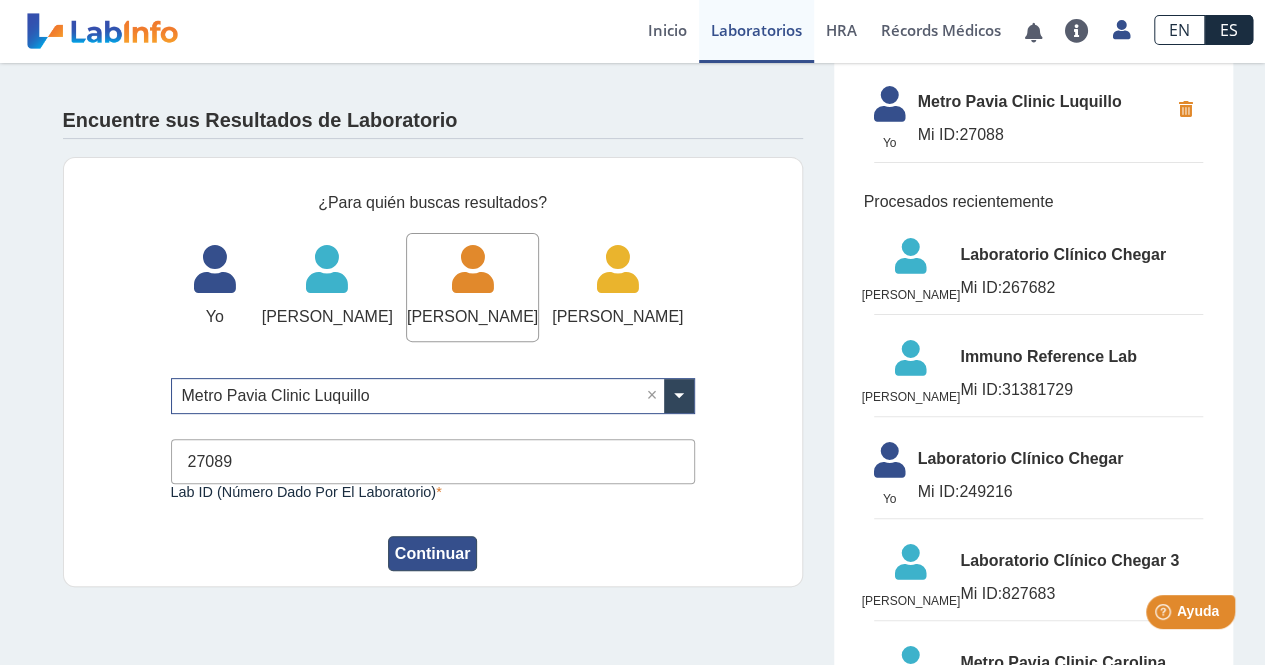 type on "27089" 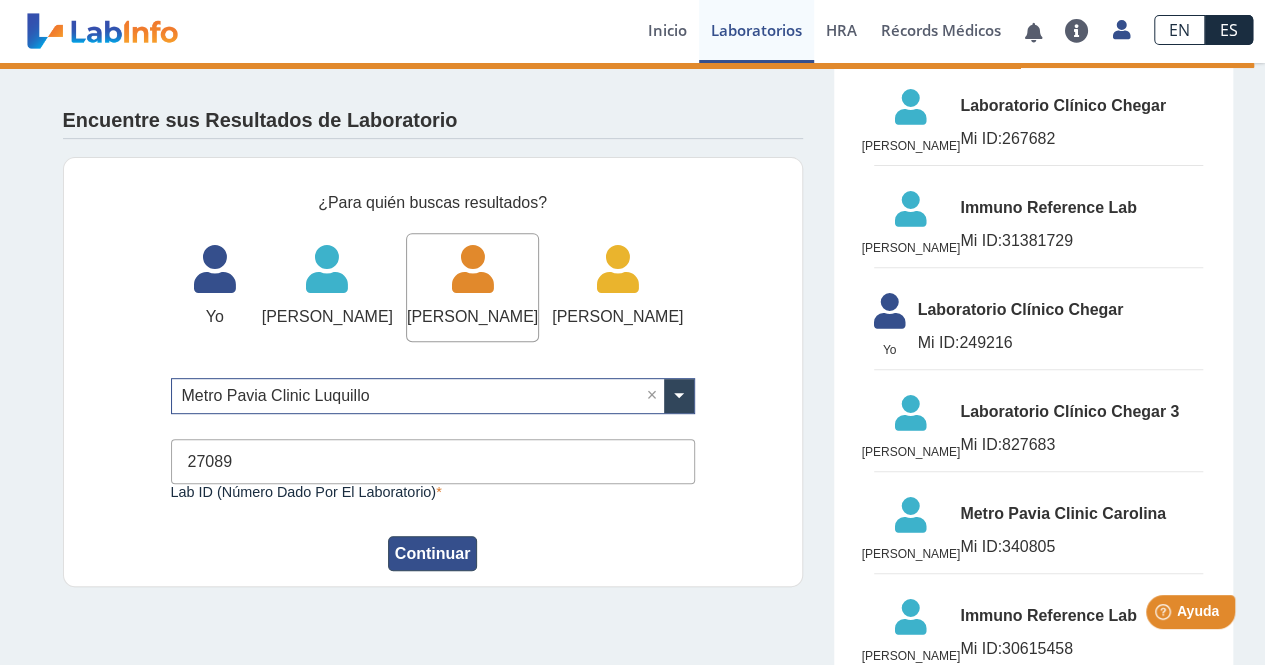 scroll, scrollTop: 0, scrollLeft: 0, axis: both 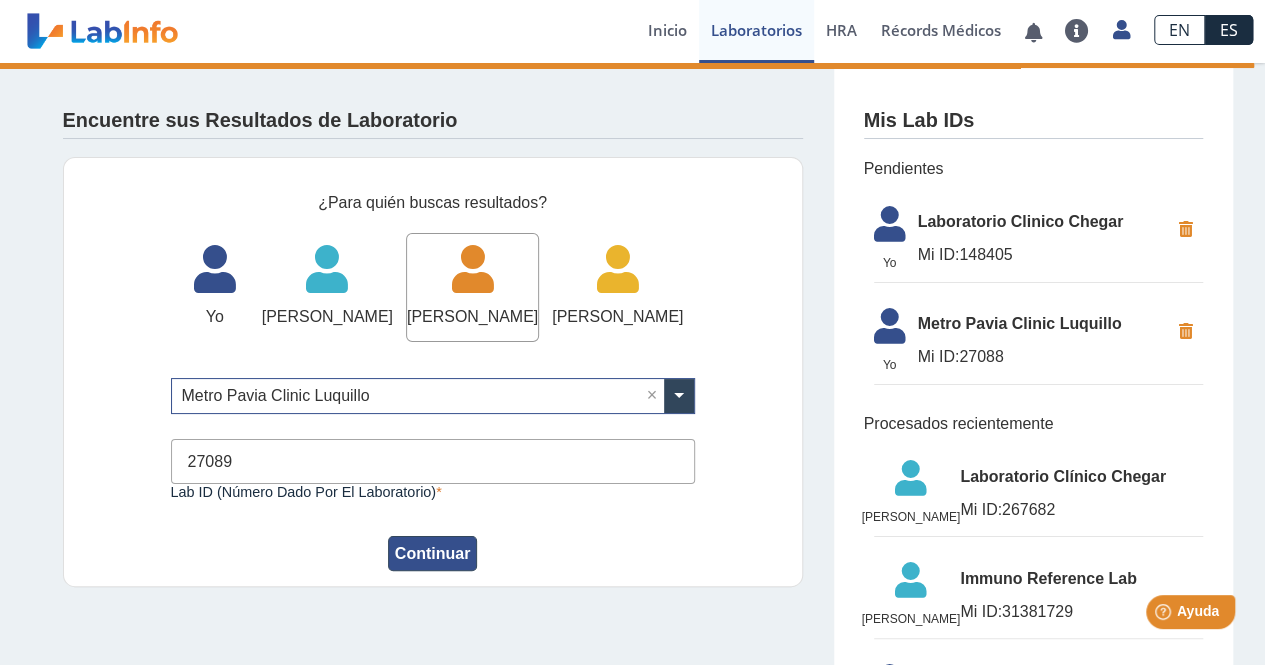 click on "Continuar" 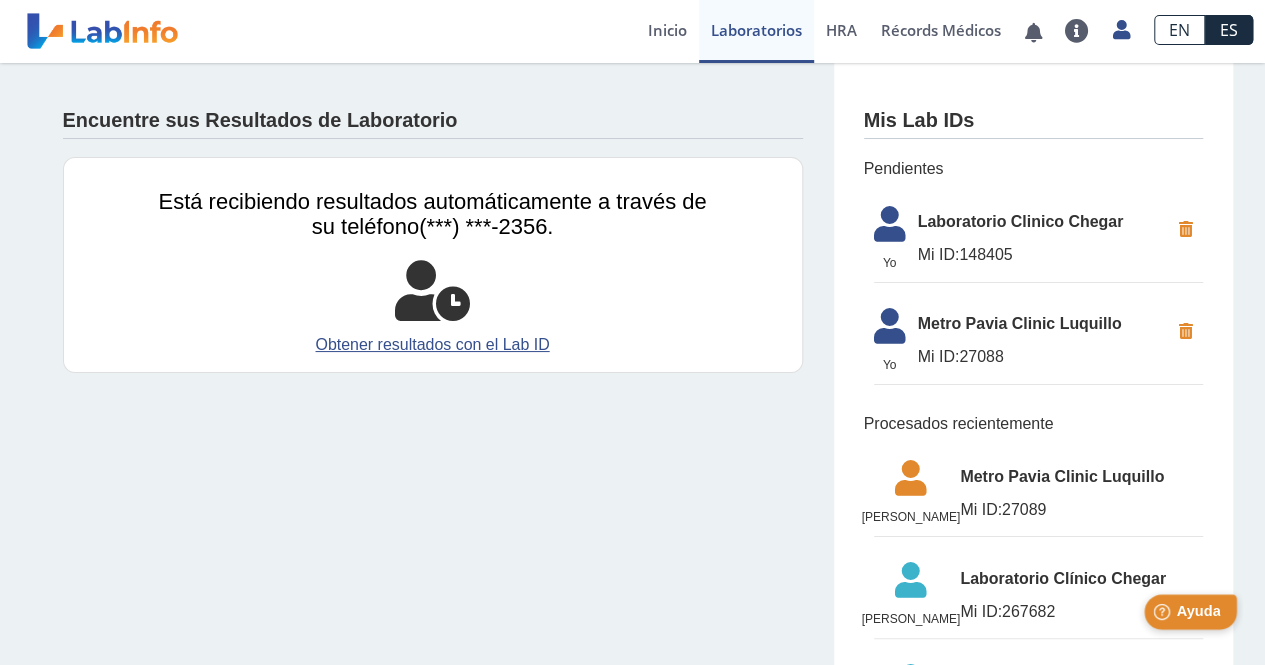 click on "Ayuda" at bounding box center (1198, 611) 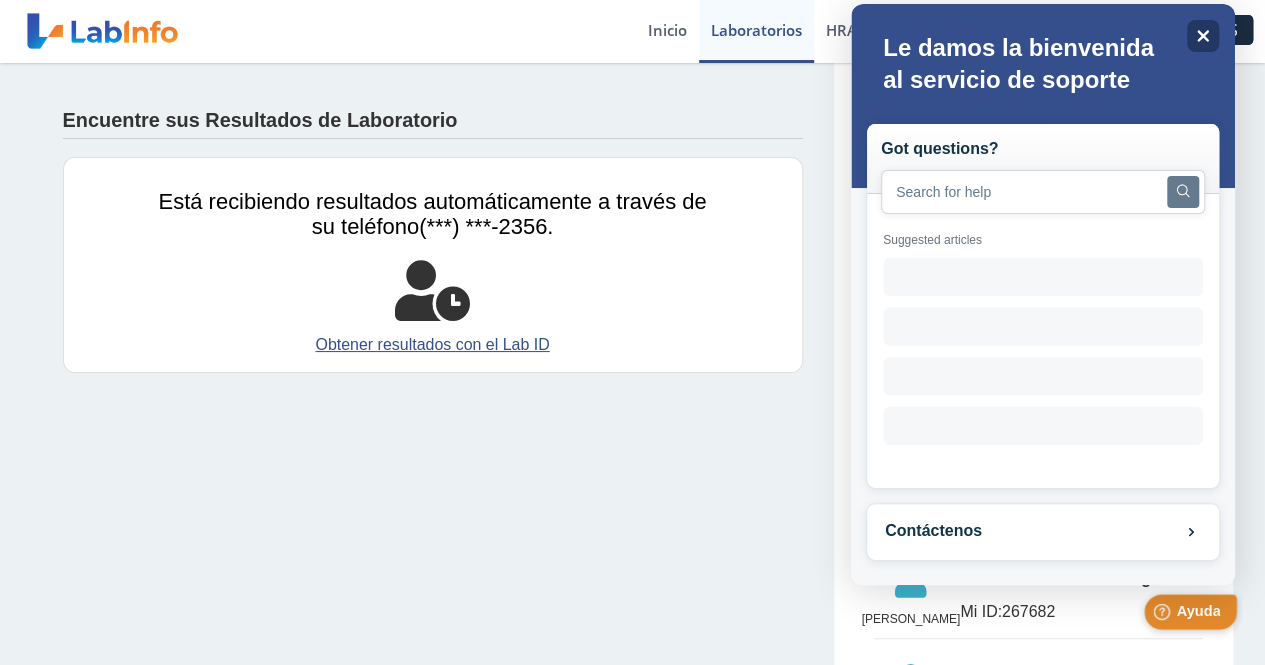 scroll, scrollTop: 0, scrollLeft: 0, axis: both 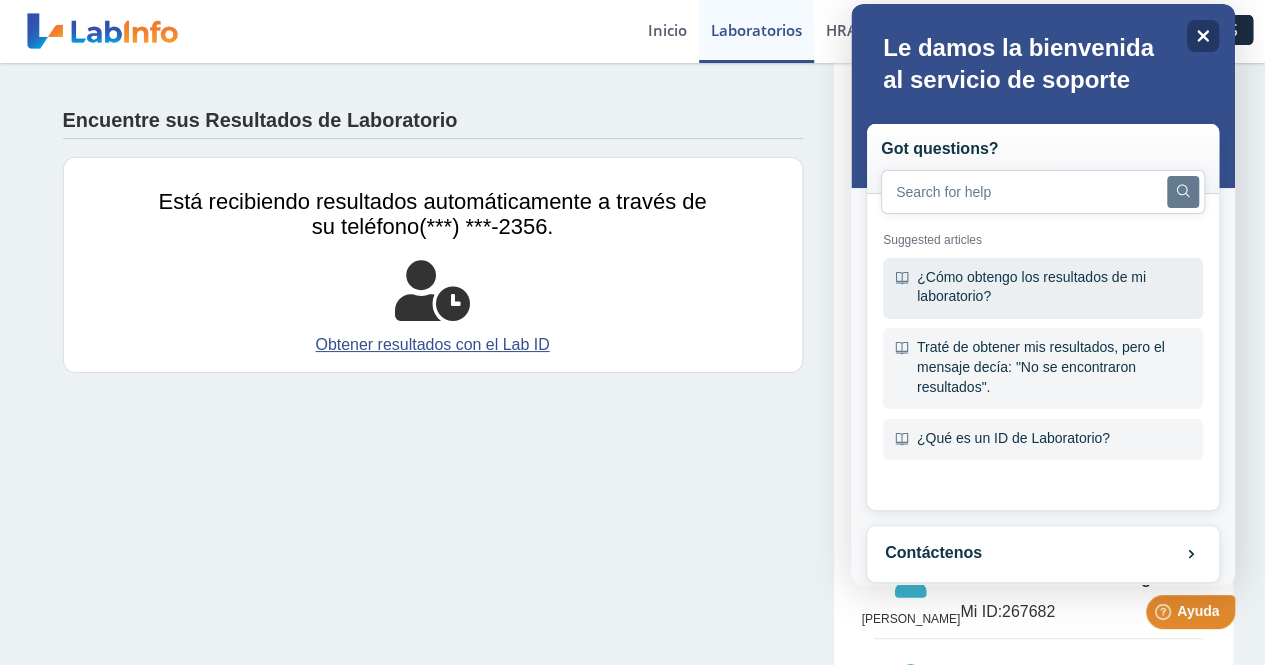 click on "¿Cómo obtengo los resultados de mi laboratorio?" at bounding box center (1043, 288) 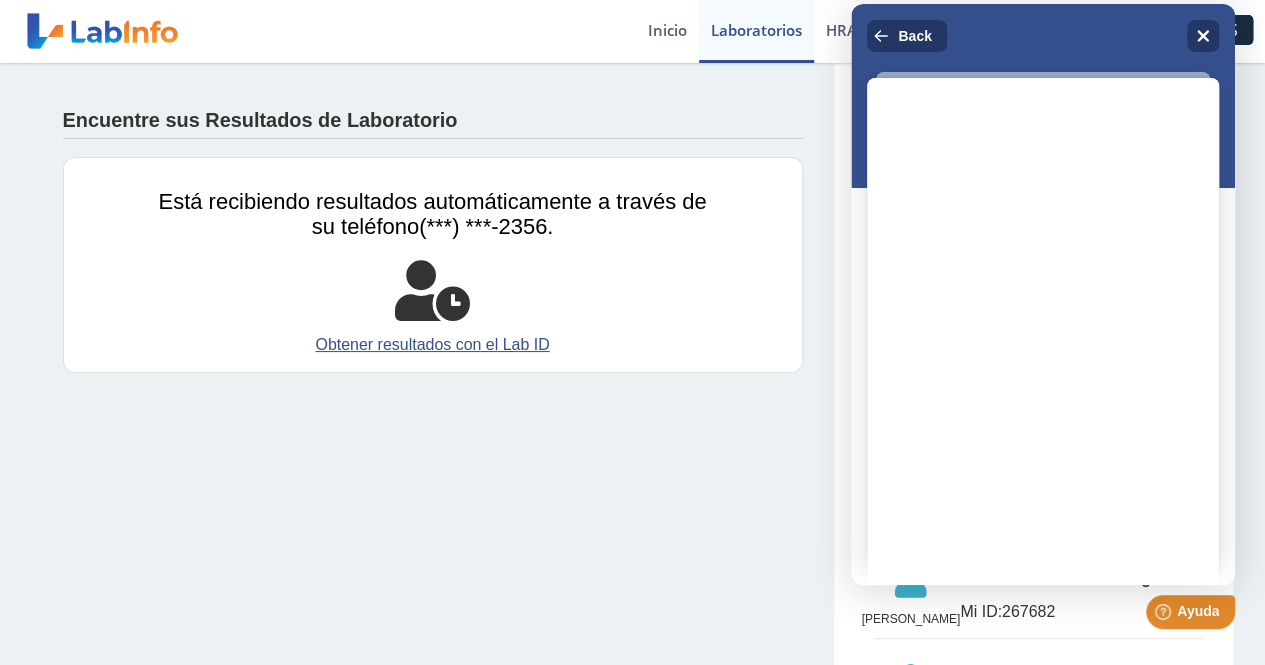 scroll, scrollTop: 0, scrollLeft: 0, axis: both 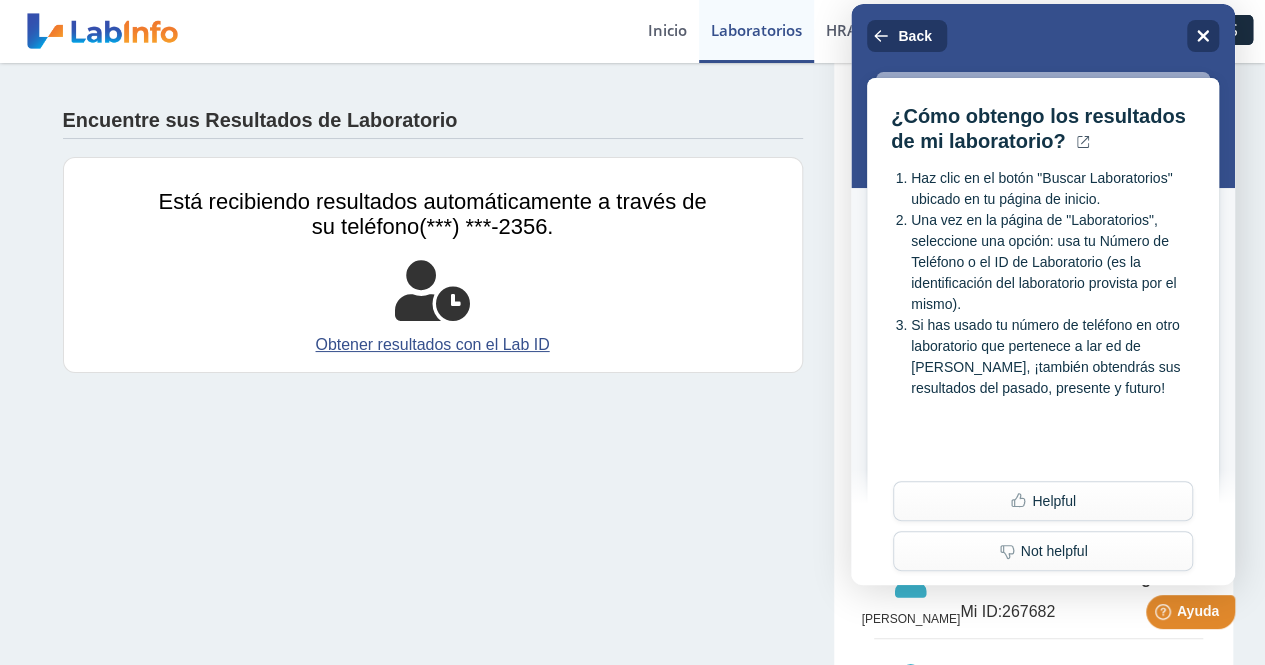 click on "Encuentre sus Resultados de Laboratorio Está recibiendo resultados automáticamente a través de su teléfono  (***) ***-2356. Obtener resultados con el Lab ID Mis Lab IDs Pendientes  Yo   Yo  Laboratorio Clinico Chegar Mi ID:  148405   Yo   Yo  Metro [PERSON_NAME] Clinic Luquillo Mi ID:  27088  Procesados recientemente  [PERSON_NAME]   [PERSON_NAME]  Metro [PERSON_NAME] Clinic Luquillo Mi ID:  27089   [PERSON_NAME]   [PERSON_NAME]  Laboratorio Clínico Chegar Mi ID:  267682   [PERSON_NAME]   [PERSON_NAME]  Immuno Reference Lab Mi ID:  31381729   Yo   Yo  Laboratorio Clínico Chegar Mi ID:  249216   [PERSON_NAME]   [PERSON_NAME]  Laboratorio Clínico Chegar 3 Mi ID:  827683   [PERSON_NAME]   [PERSON_NAME]  Metro [PERSON_NAME] Clinic Carolina Mi ID:  340805   [PERSON_NAME]   [PERSON_NAME]  Immuno Reference Lab Mi ID:  30615458  Immuno Reference Lab" 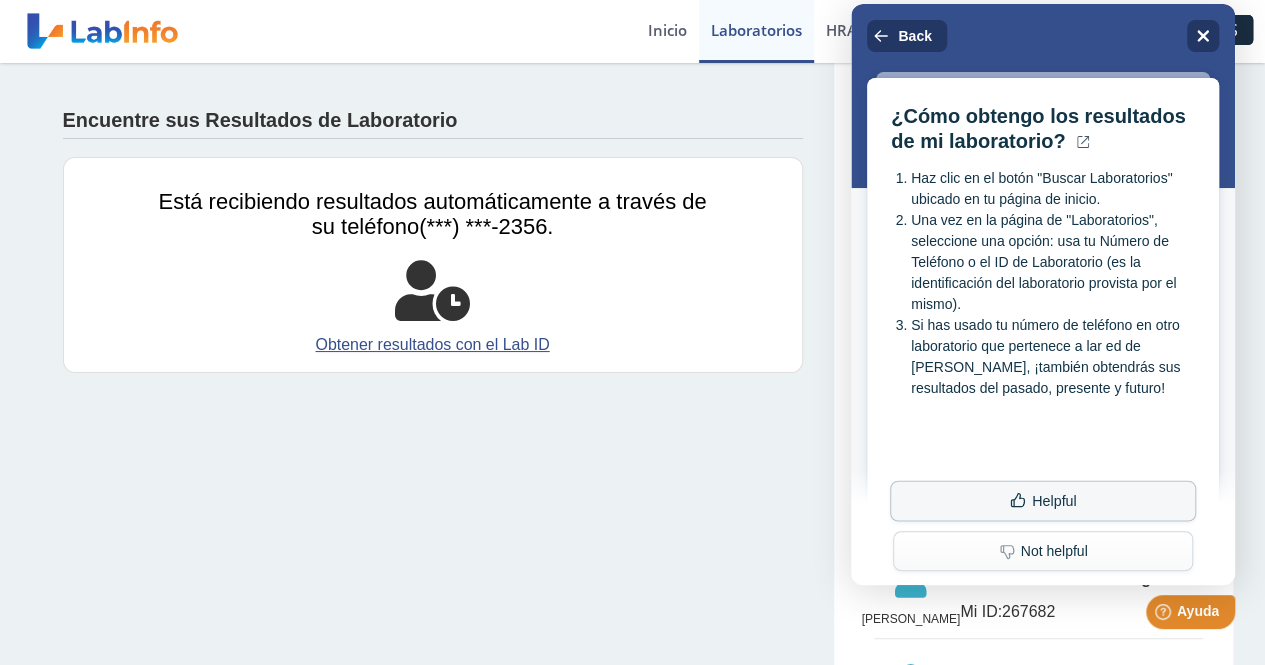 click on "Helpful" at bounding box center (1043, 501) 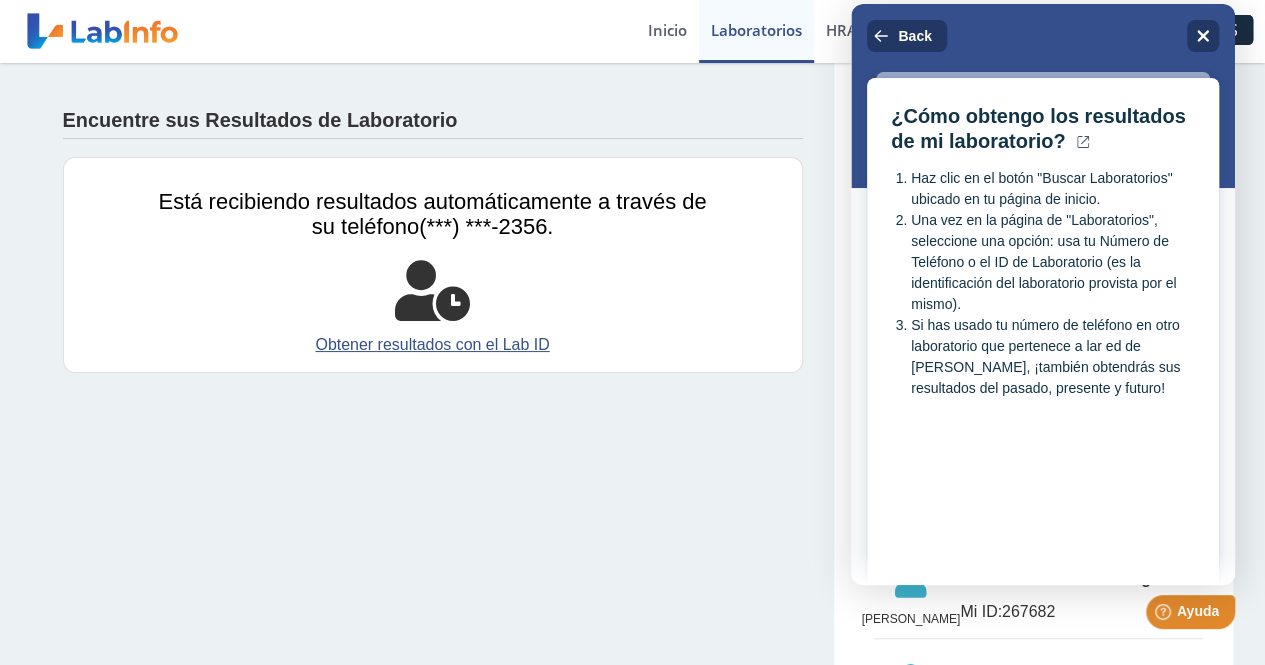 click at bounding box center [1043, 294] 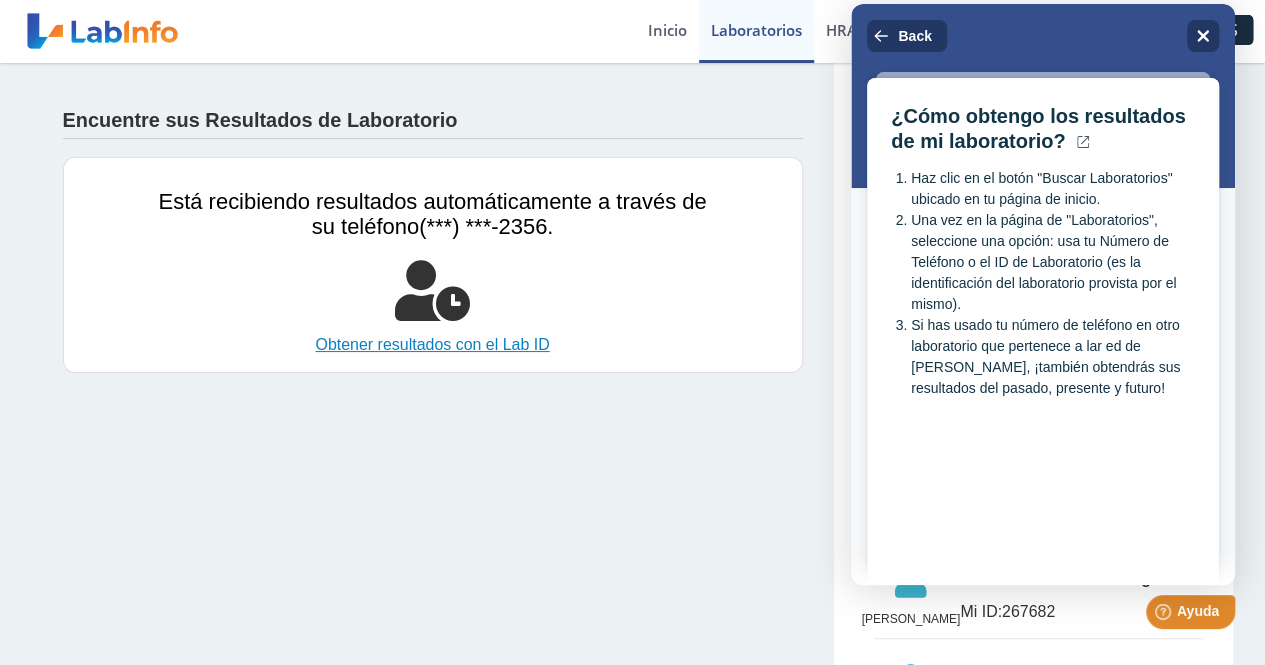 click on "Obtener resultados con el Lab ID" 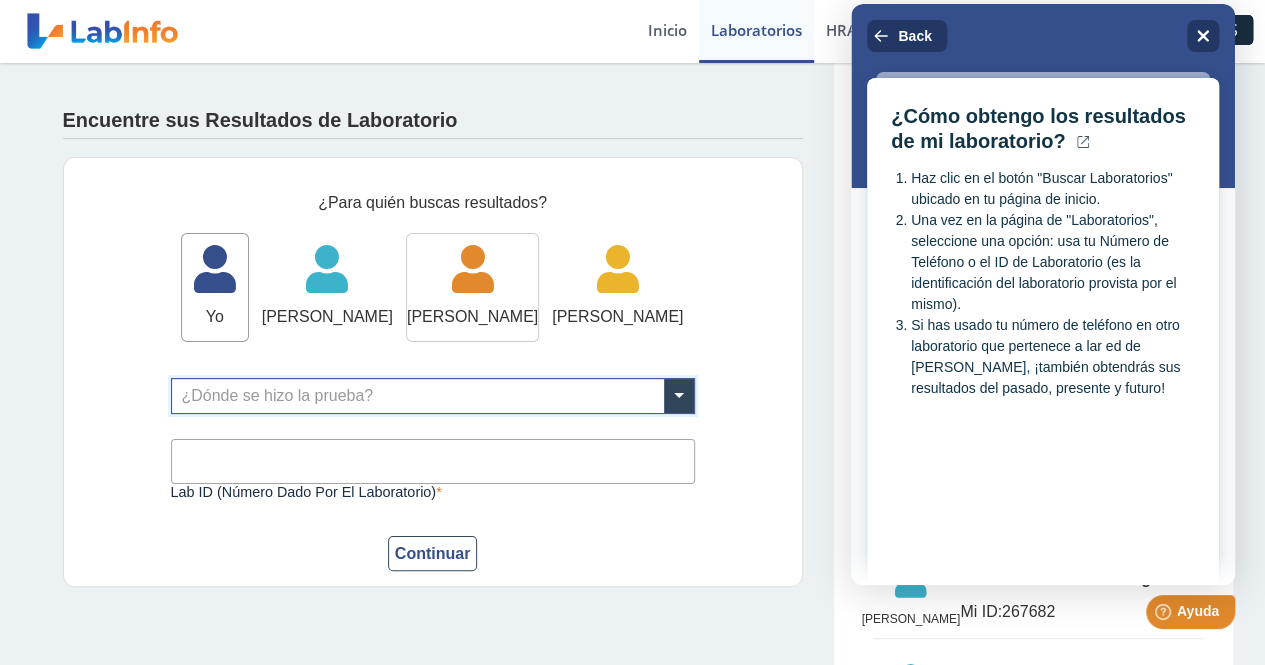 click on "[PERSON_NAME]" 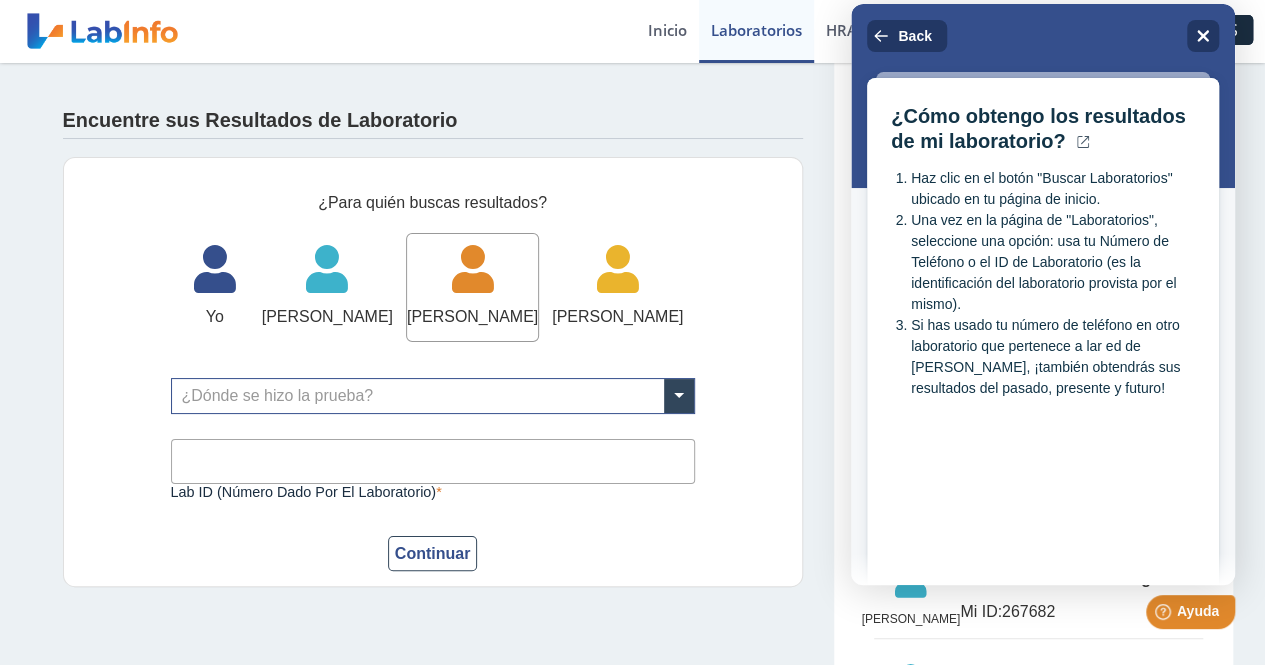 click at bounding box center [433, 396] 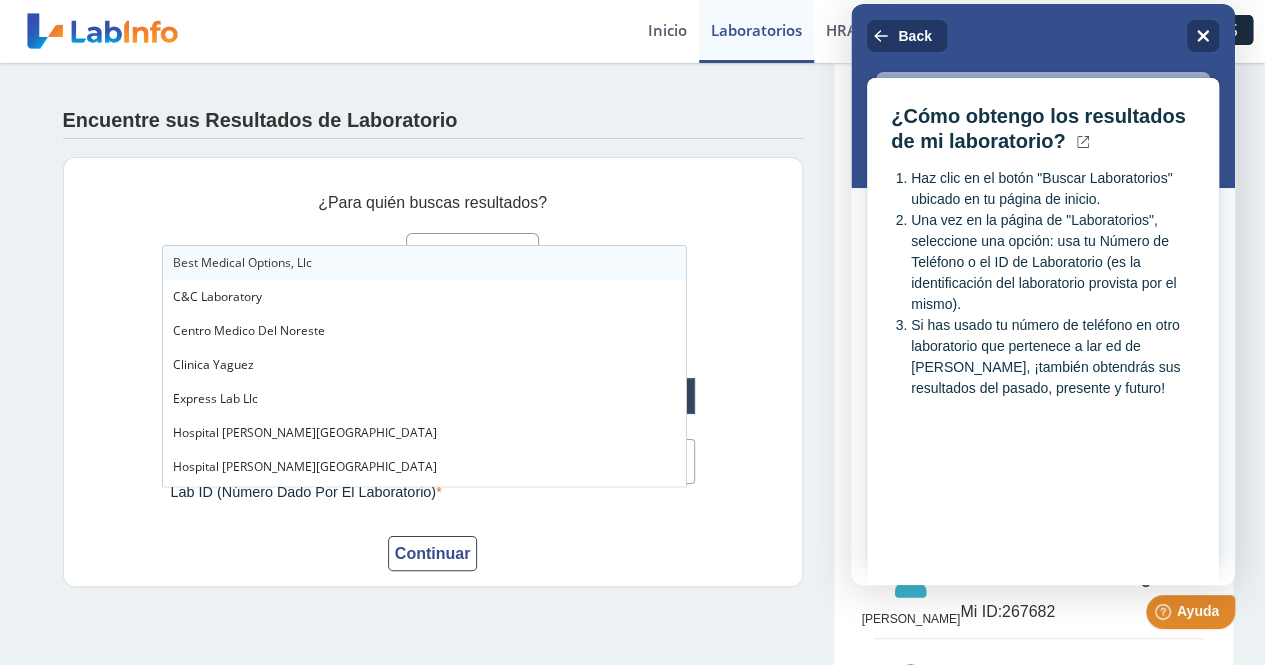 click on "¿Para quién buscas resultados?  Yo   Yo   [PERSON_NAME]   [PERSON_NAME]   [PERSON_NAME]   [PERSON_NAME]   Dara [PERSON_NAME]   Dara [PERSON_NAME]  ¿Dónde se hizo la prueba? Lab ID (número dado por el laboratorio) Este campo es requerido Continuar" 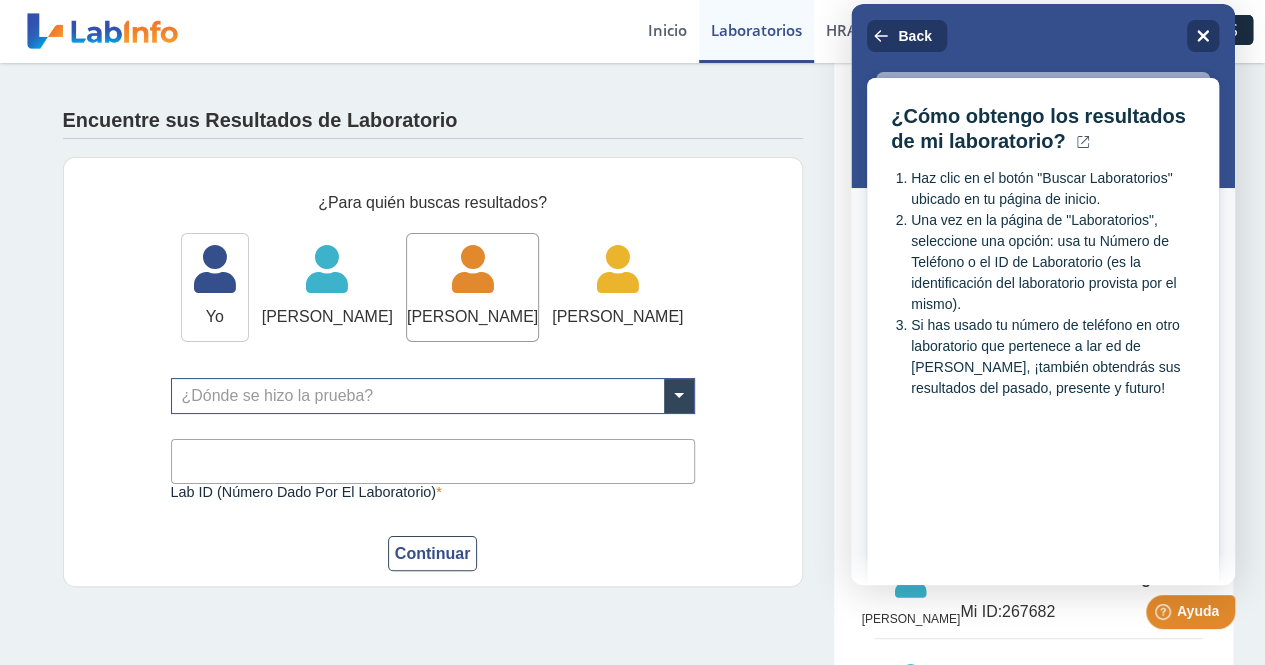 click on "Yo" 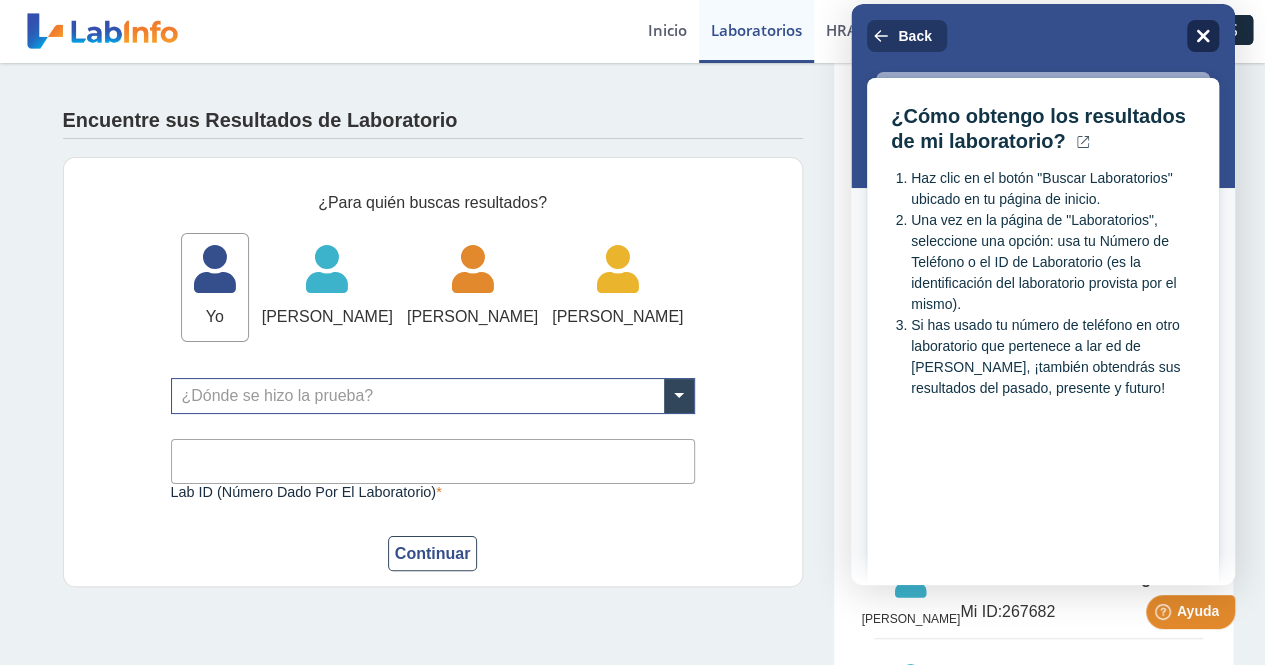 click on "Close" 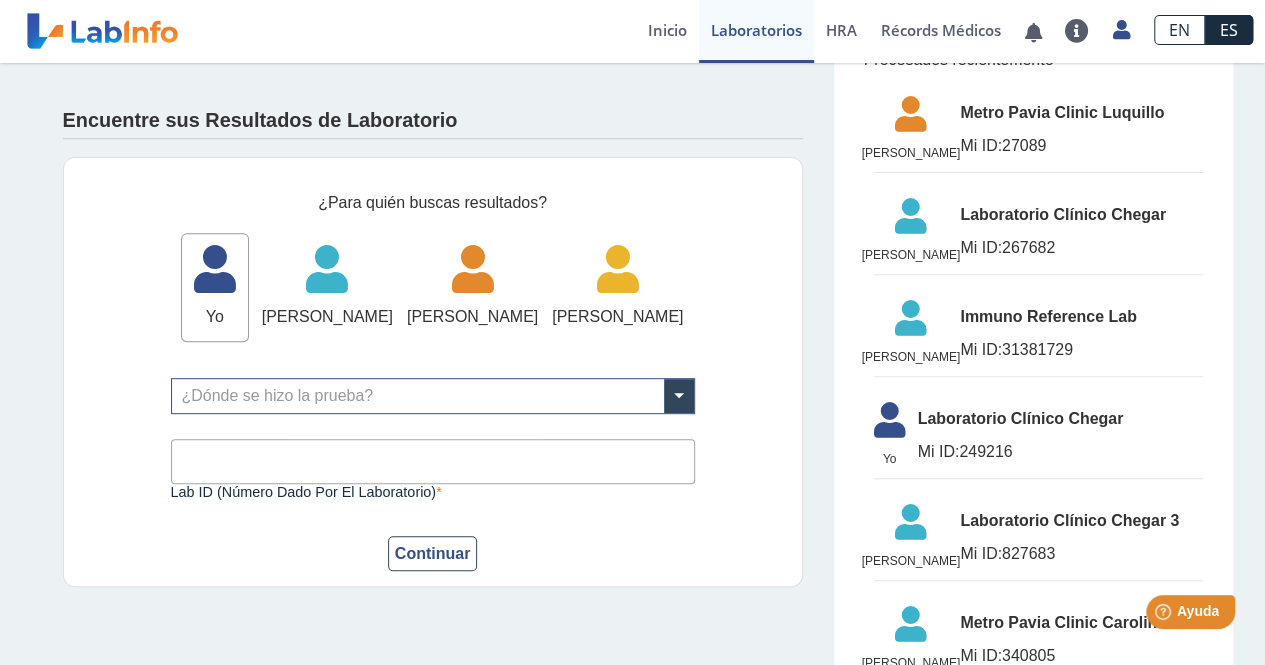 scroll, scrollTop: 0, scrollLeft: 0, axis: both 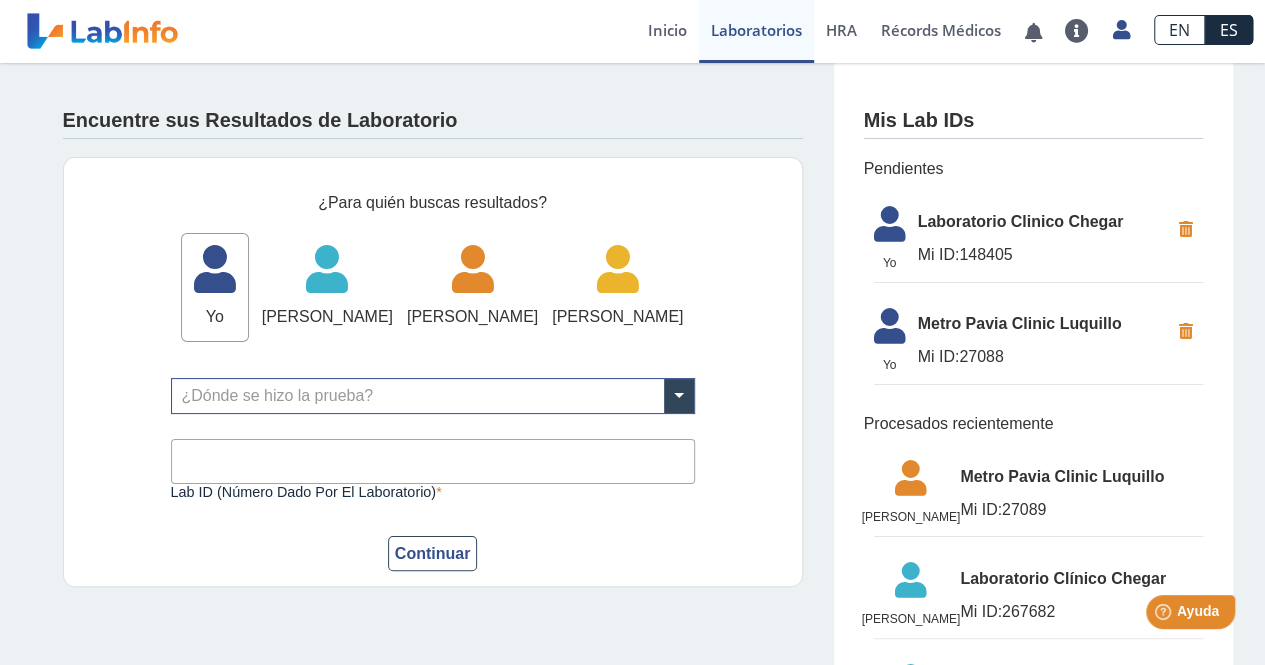 click on "Laboratorio Clinico Chegar" 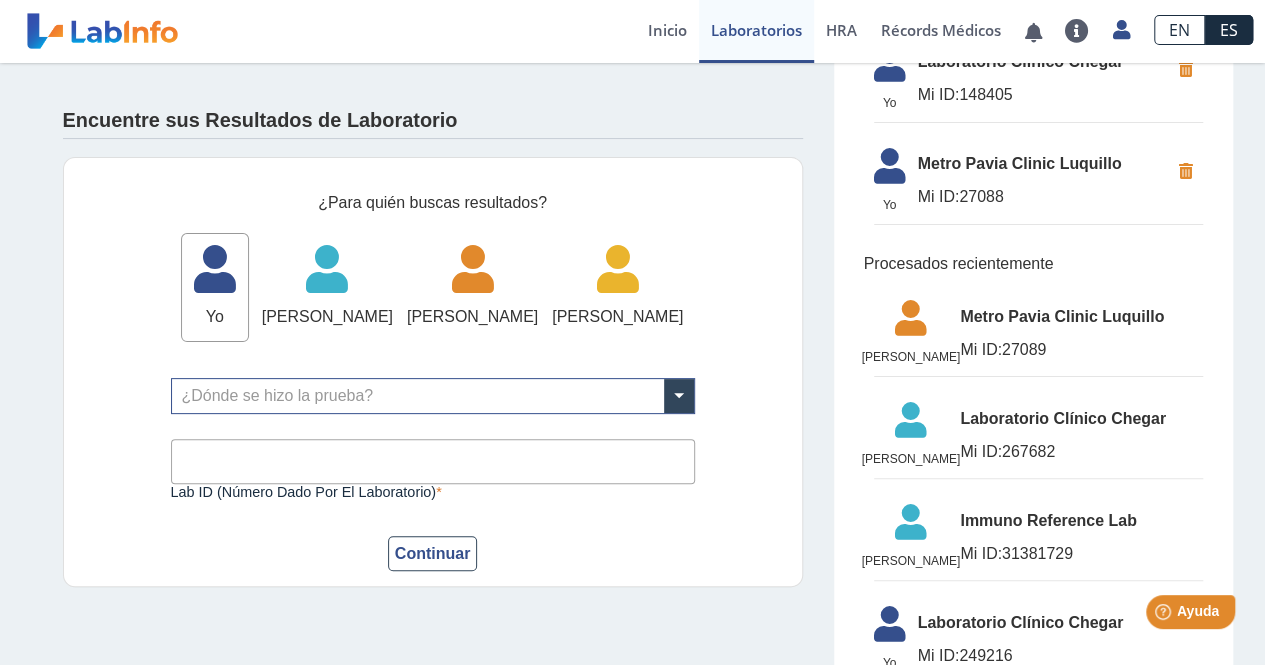 scroll, scrollTop: 185, scrollLeft: 0, axis: vertical 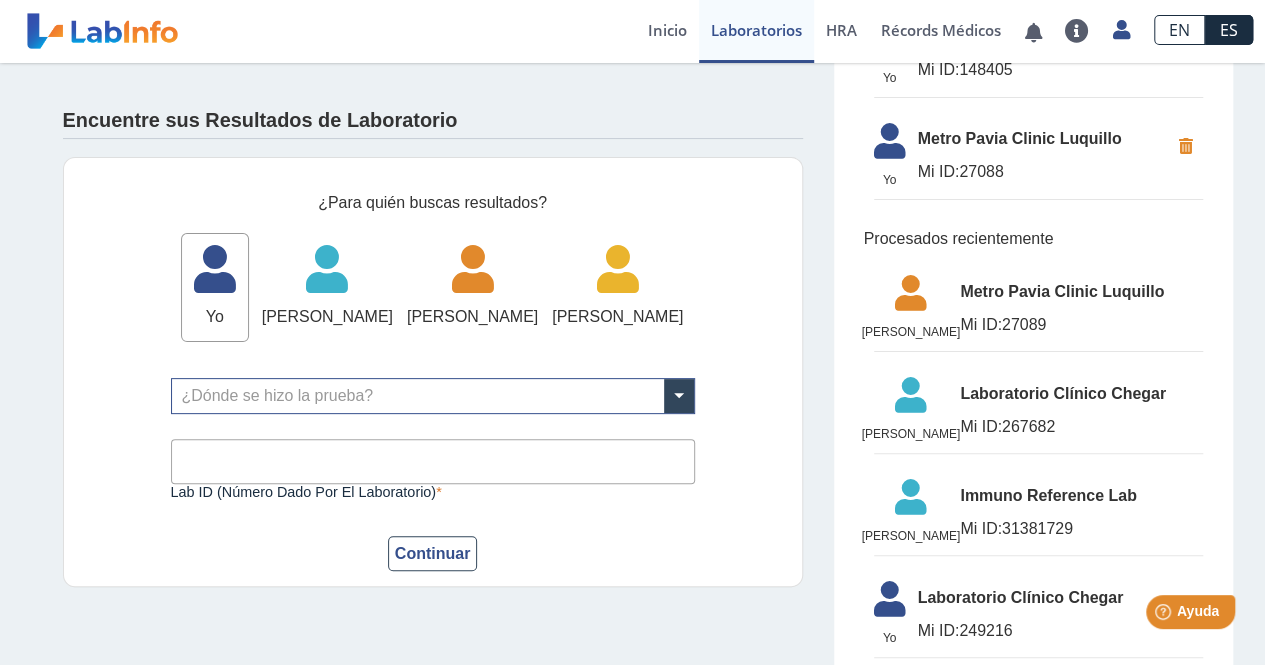 click on "Metro Pavia Clinic Luquillo" 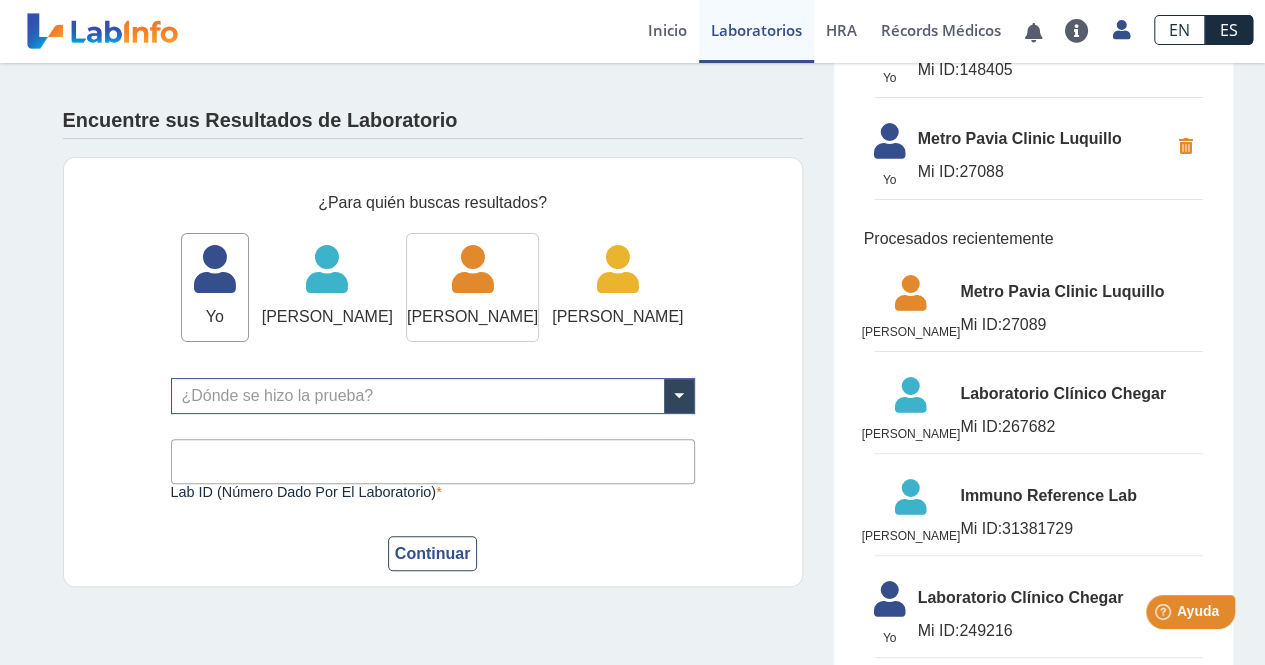 click 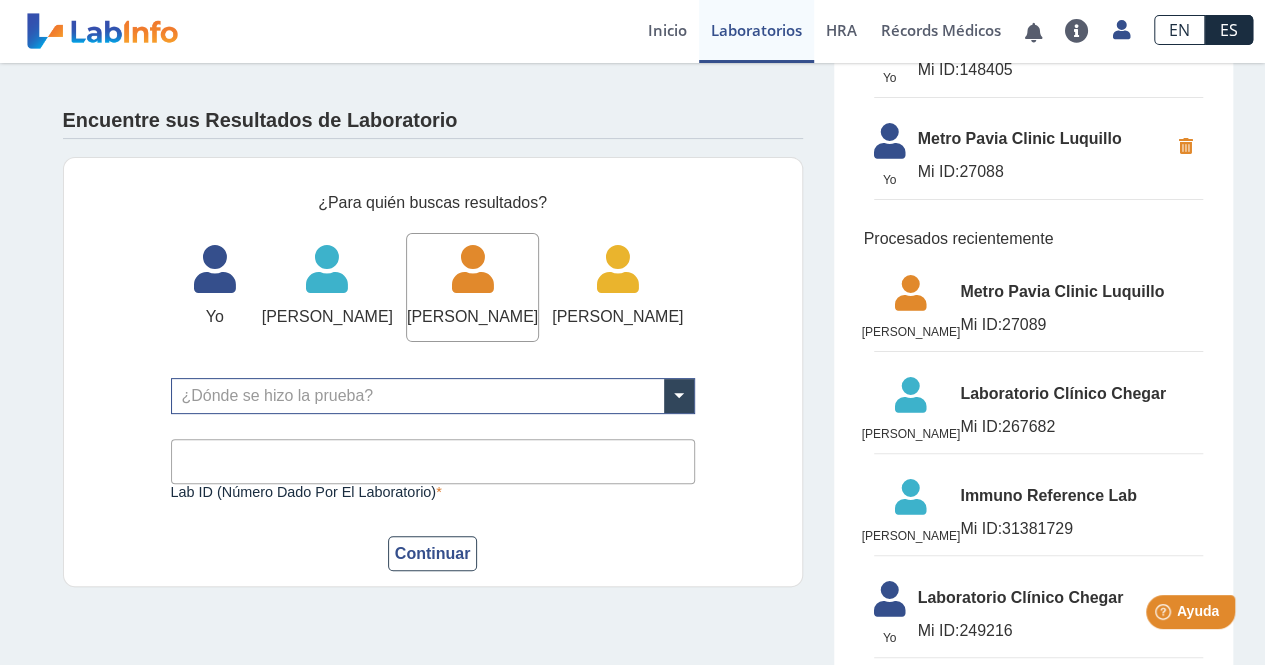 click on "[PERSON_NAME]" 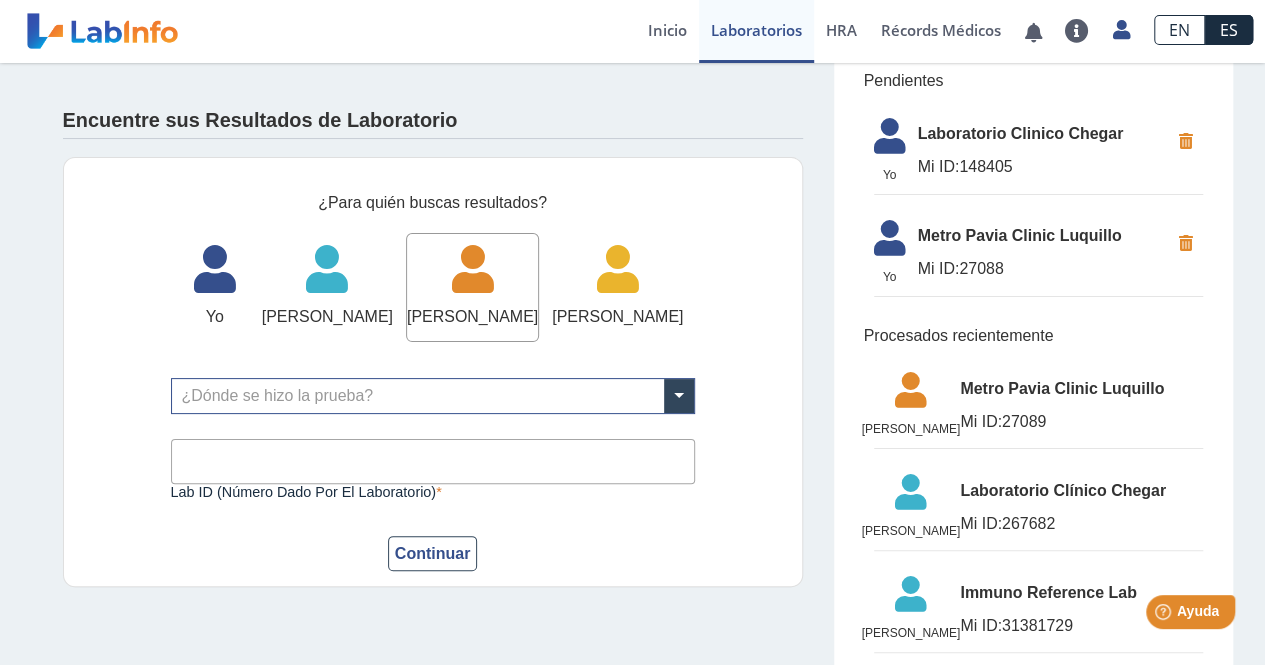 scroll, scrollTop: 0, scrollLeft: 0, axis: both 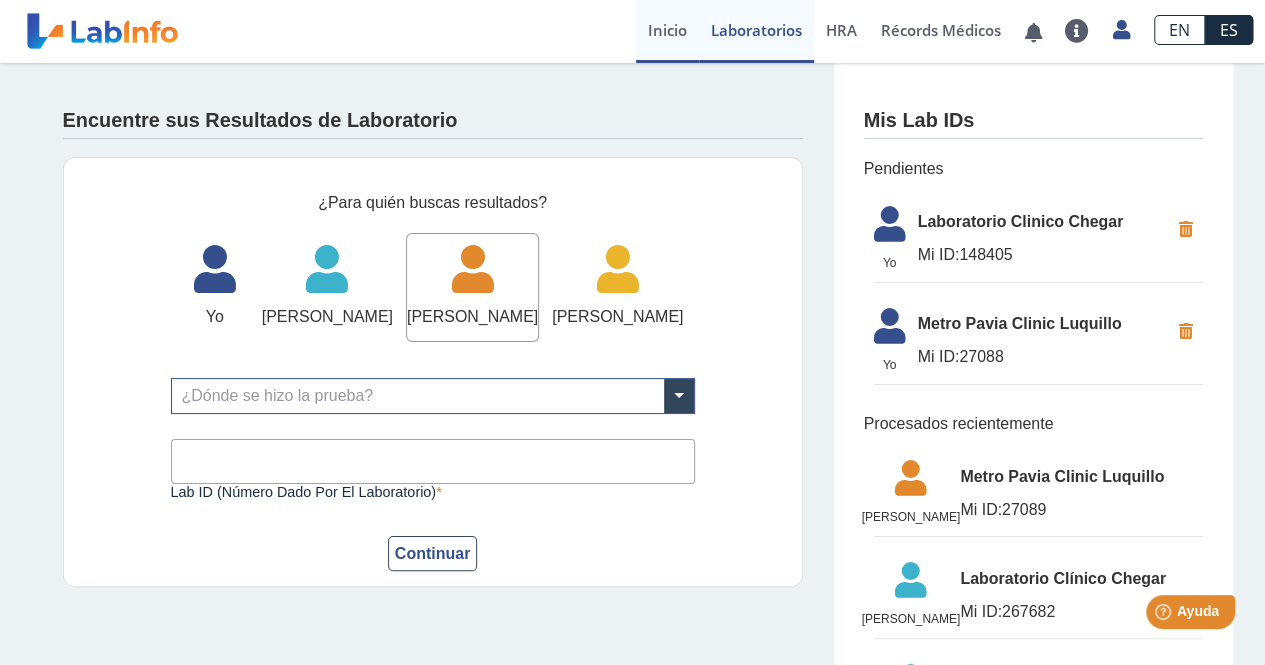 click on "Inicio" at bounding box center (667, 31) 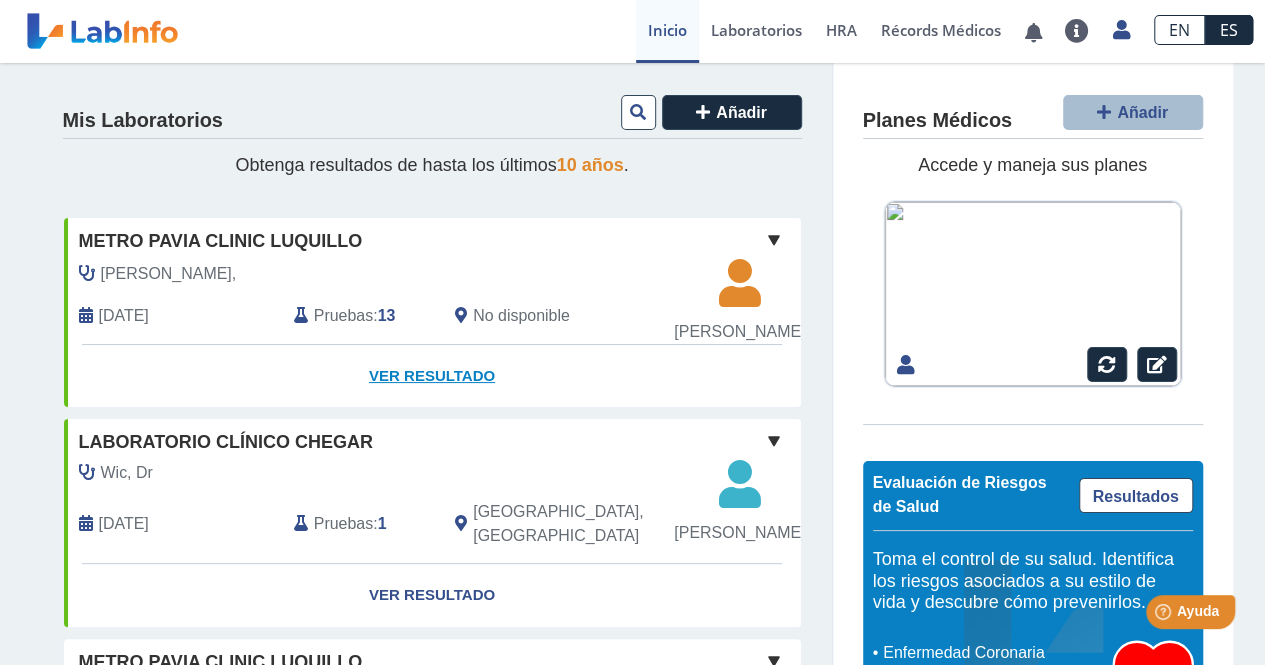 click on "Ver Resultado" 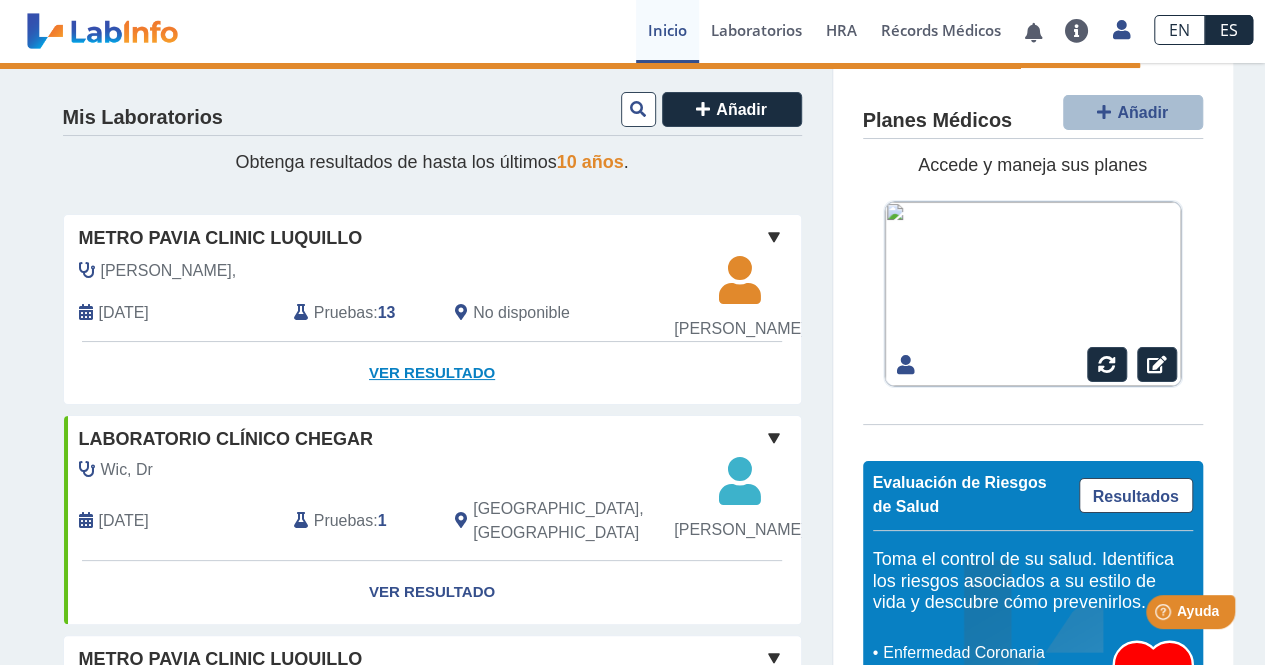 scroll, scrollTop: 0, scrollLeft: 0, axis: both 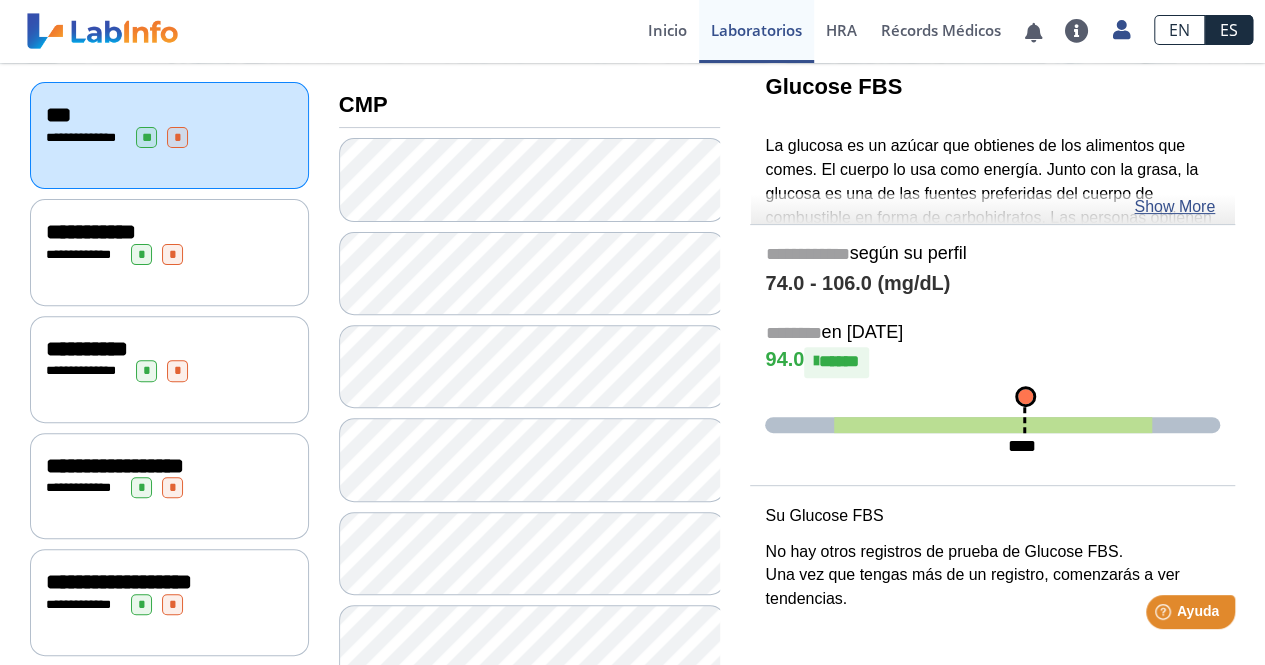 click on "**********" 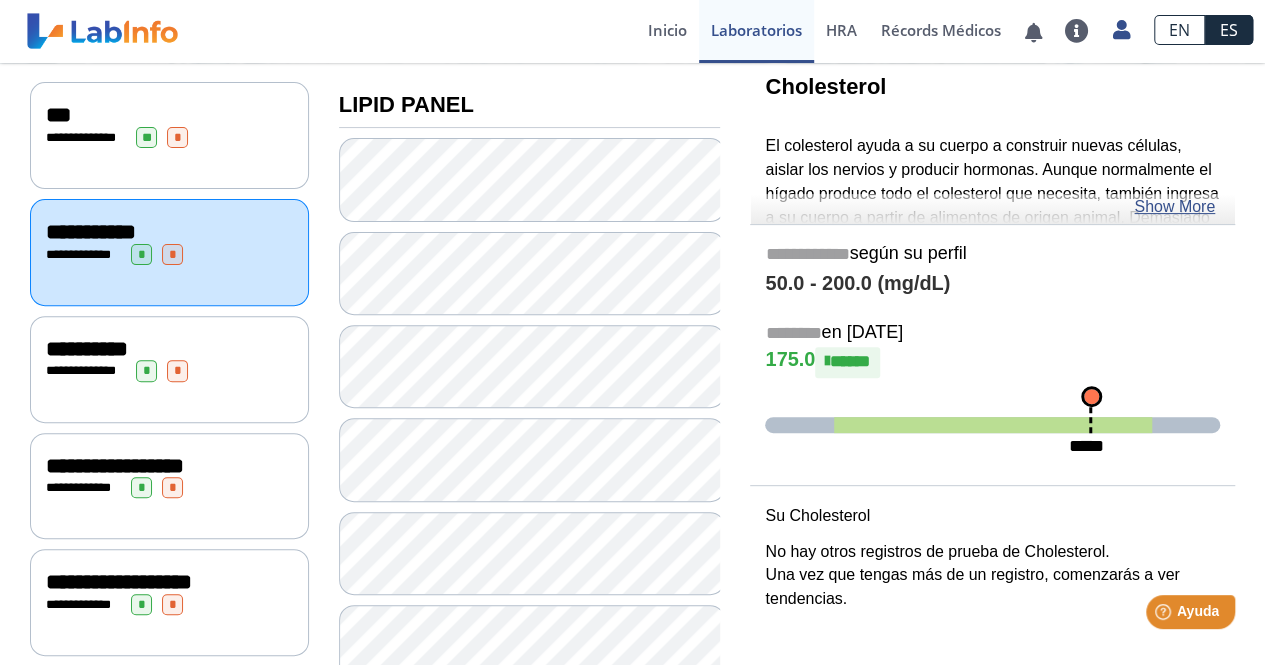 click on "**********" 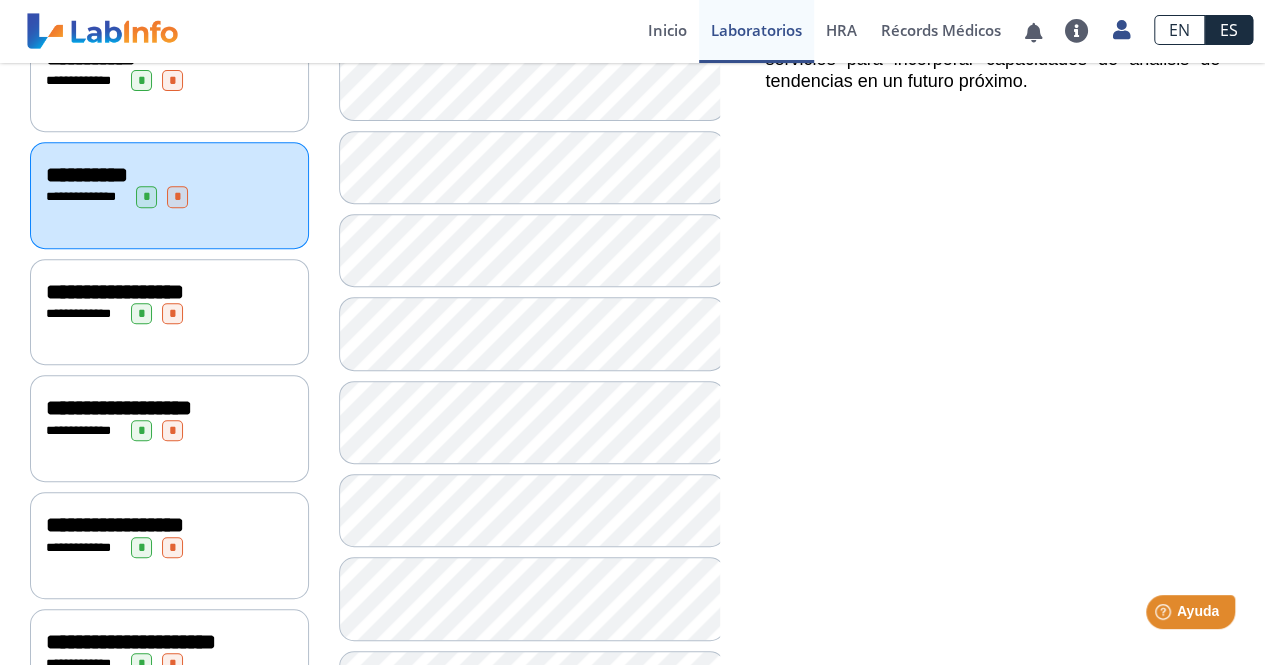 scroll, scrollTop: 414, scrollLeft: 0, axis: vertical 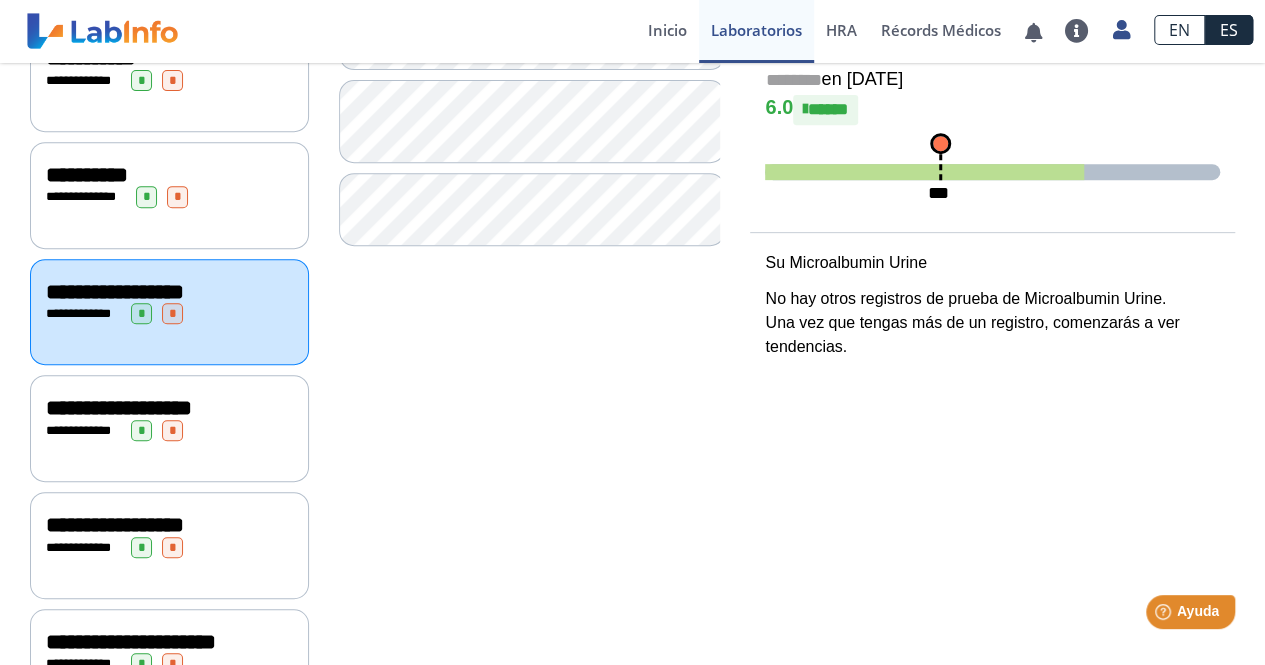click on "**********" 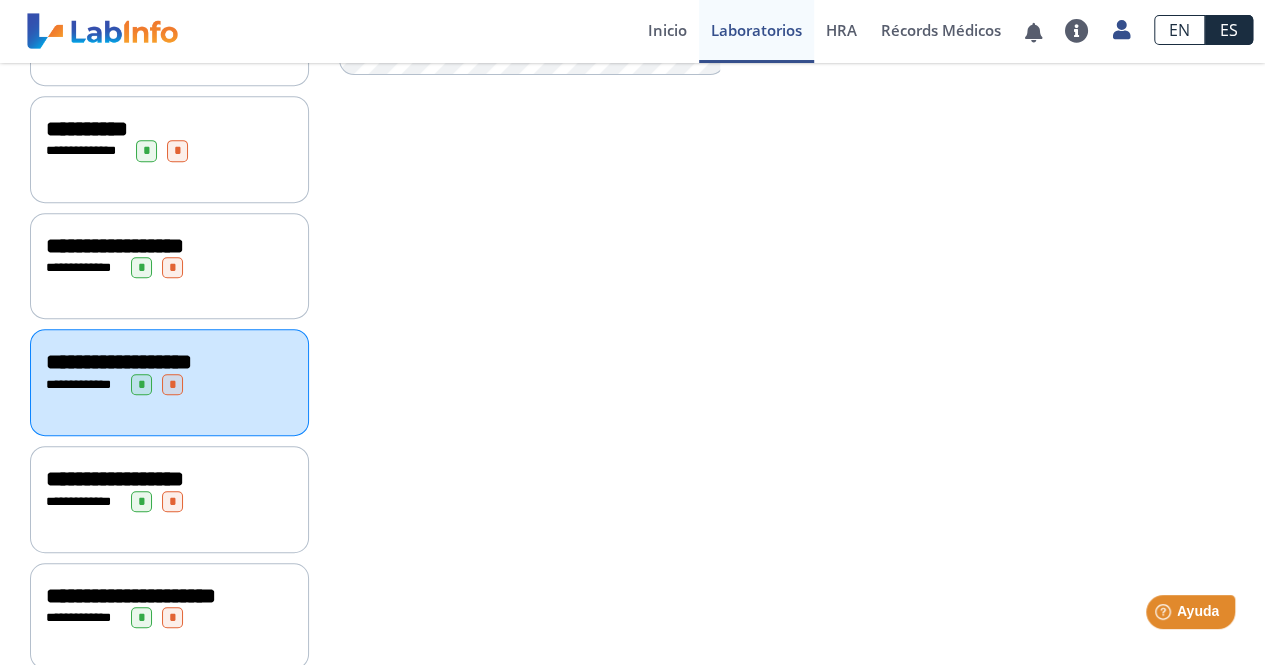 scroll, scrollTop: 492, scrollLeft: 0, axis: vertical 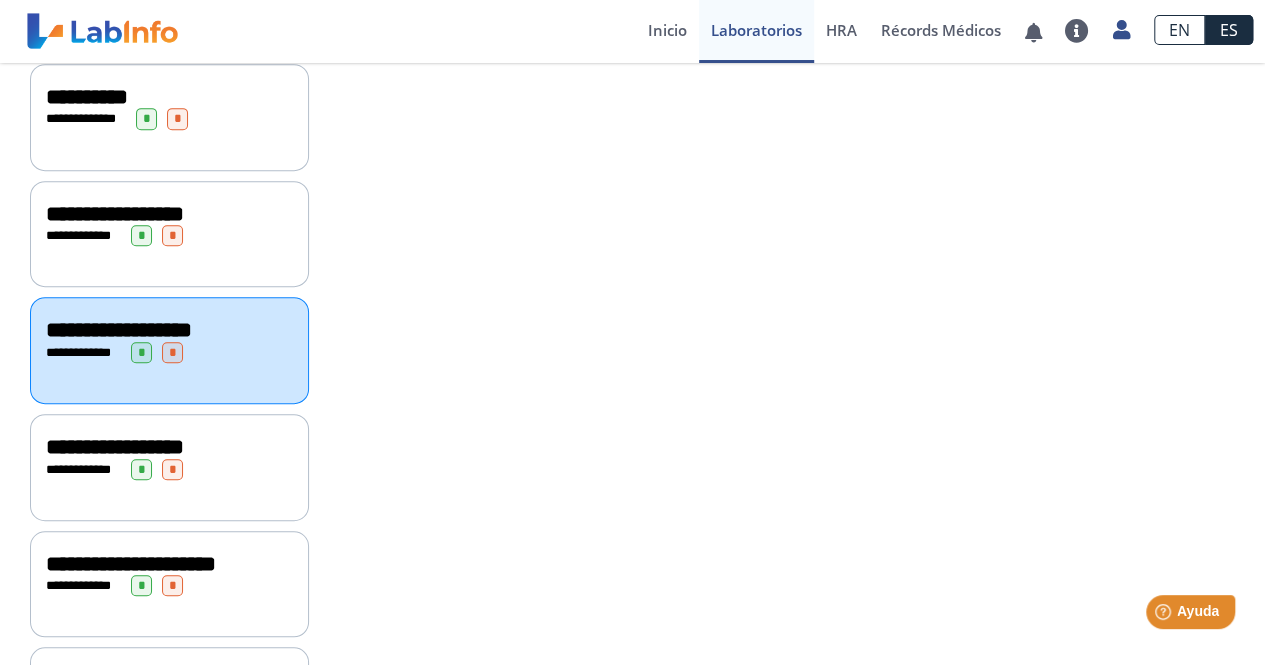 click on "**********" 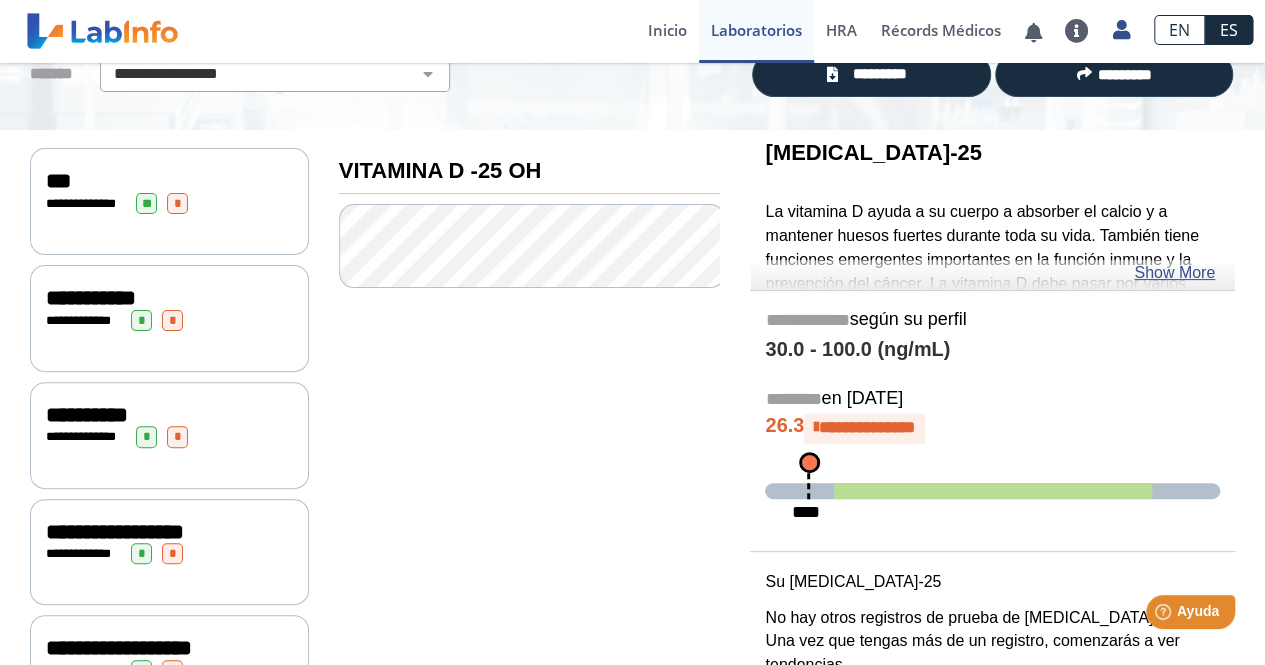 scroll, scrollTop: 172, scrollLeft: 0, axis: vertical 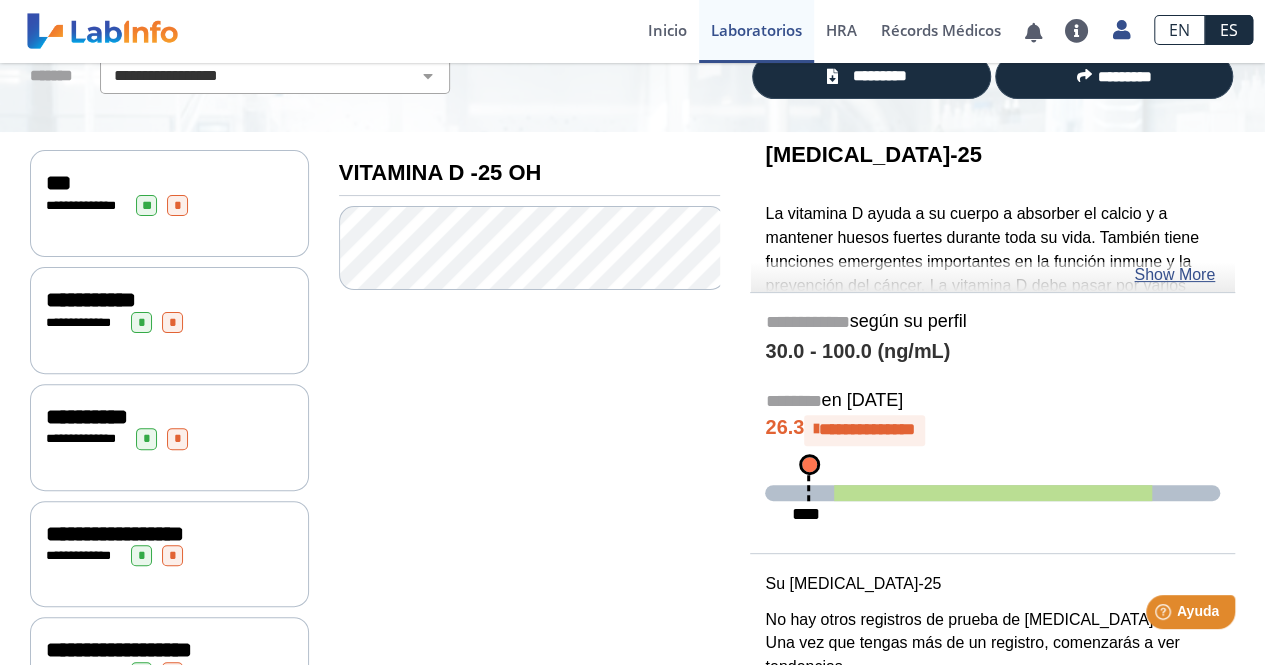 click on "Show More" 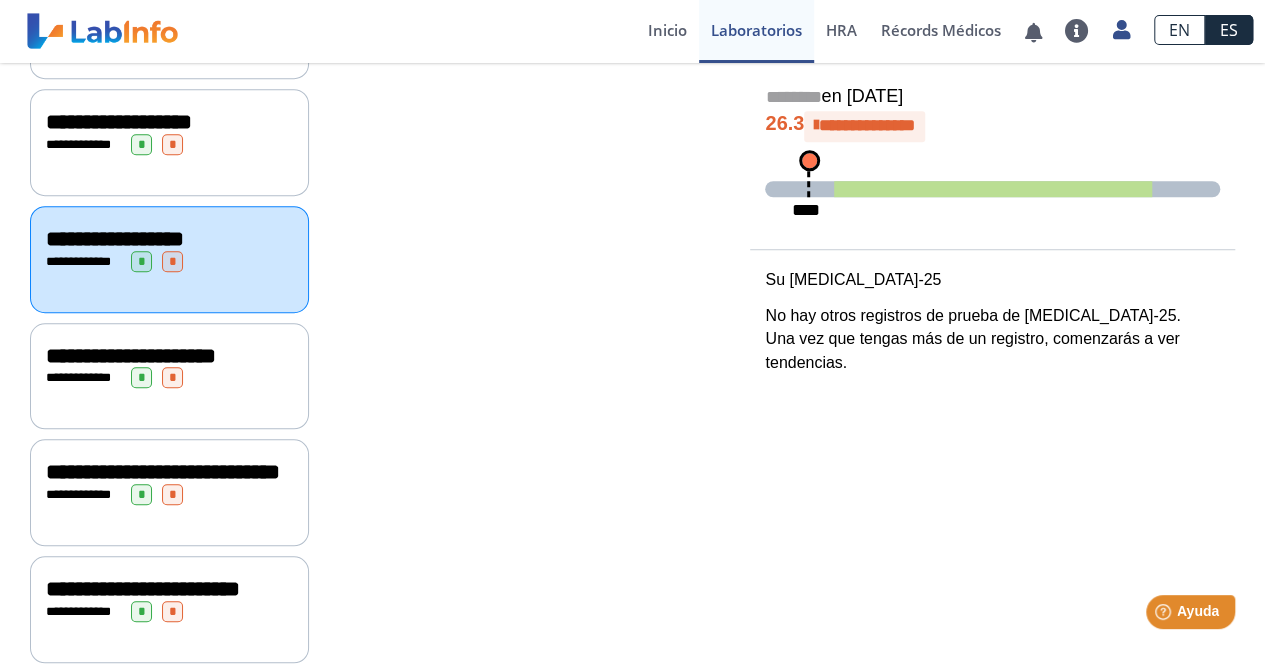 scroll, scrollTop: 703, scrollLeft: 0, axis: vertical 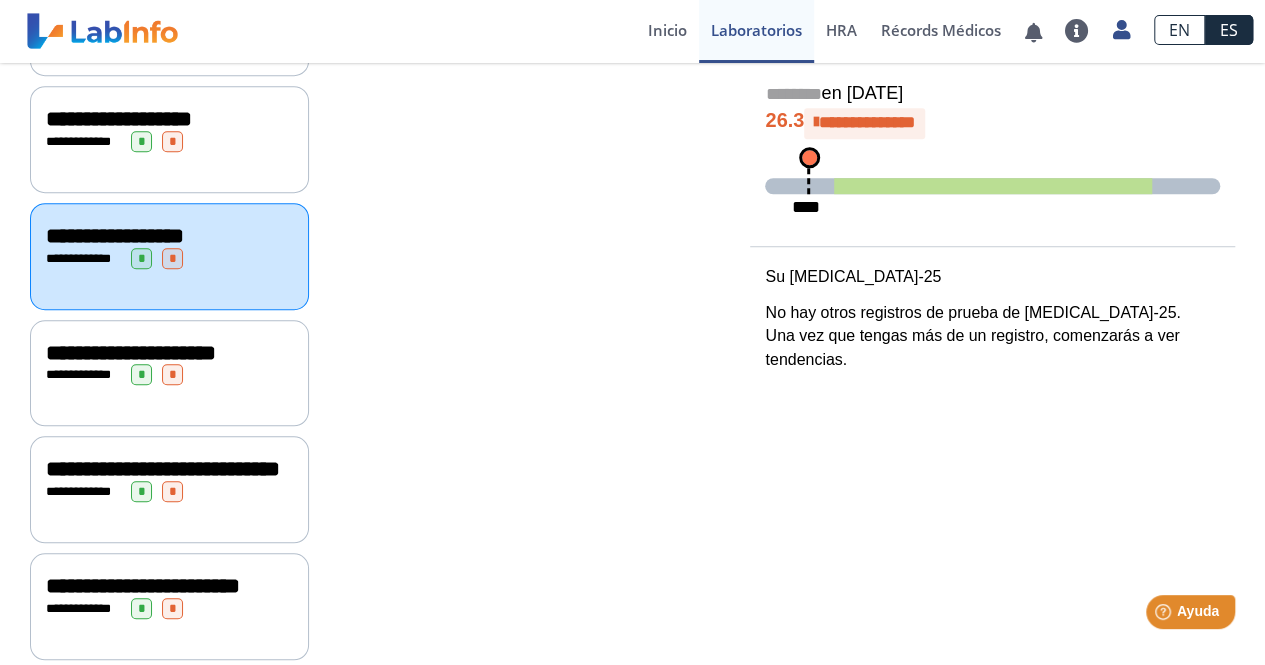 click on "**********" 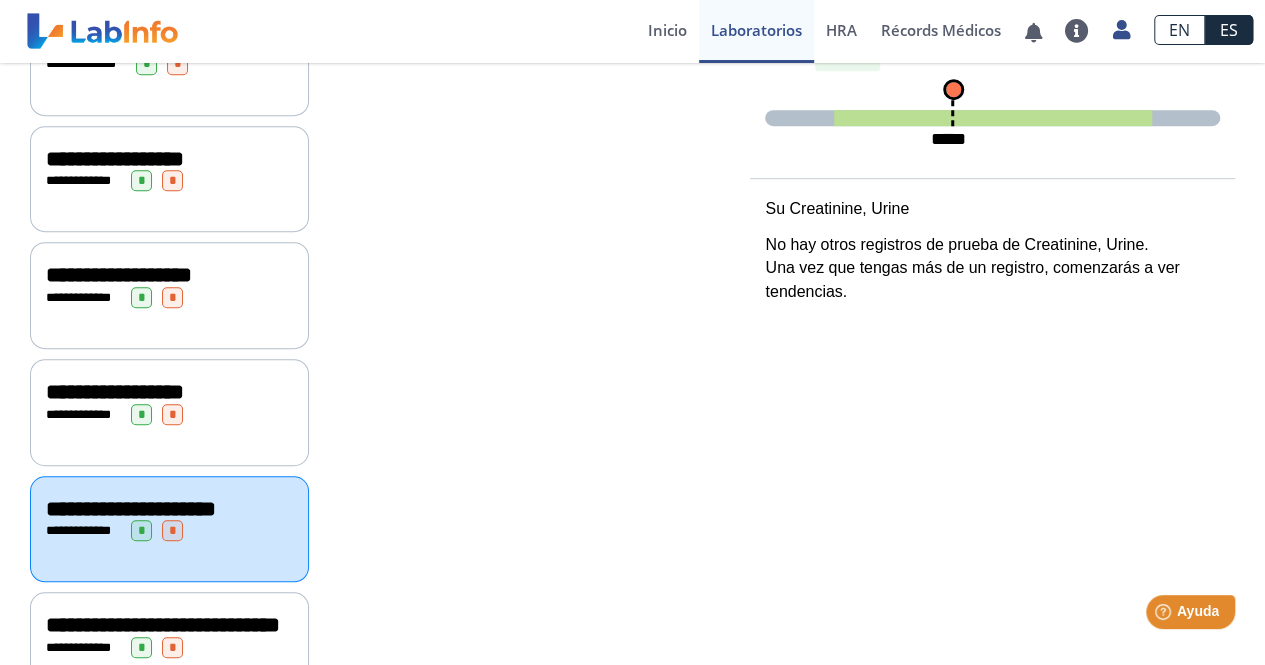 scroll, scrollTop: 698, scrollLeft: 0, axis: vertical 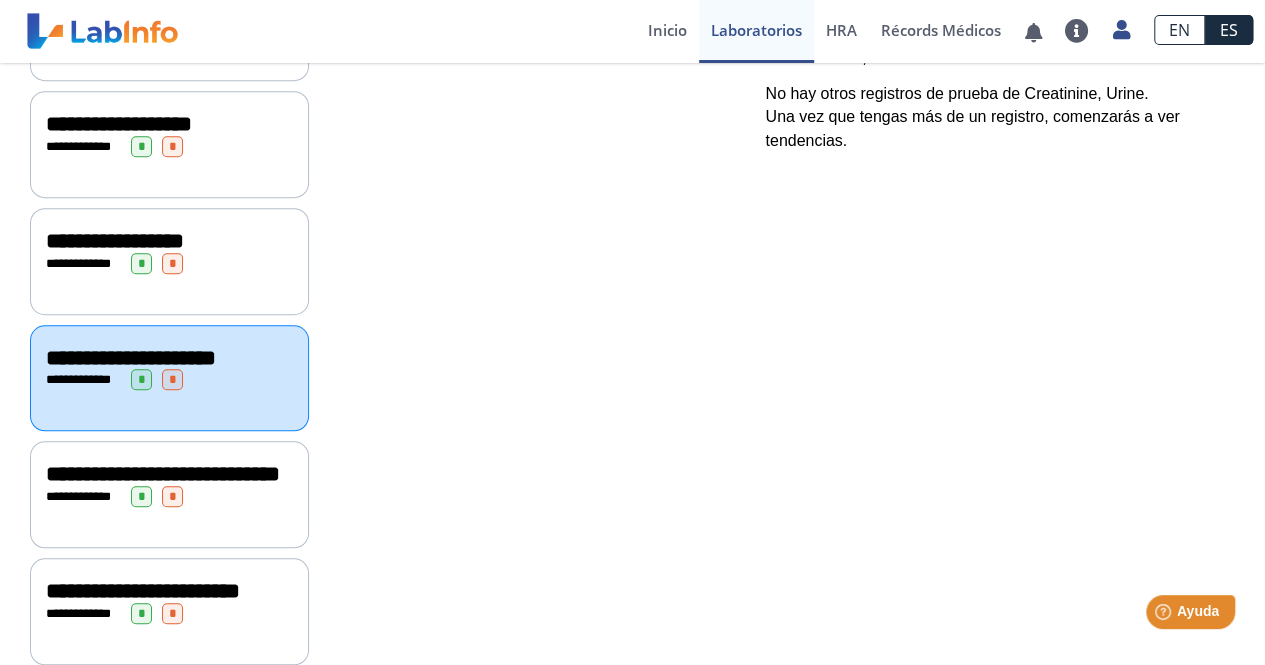 click on "**********" 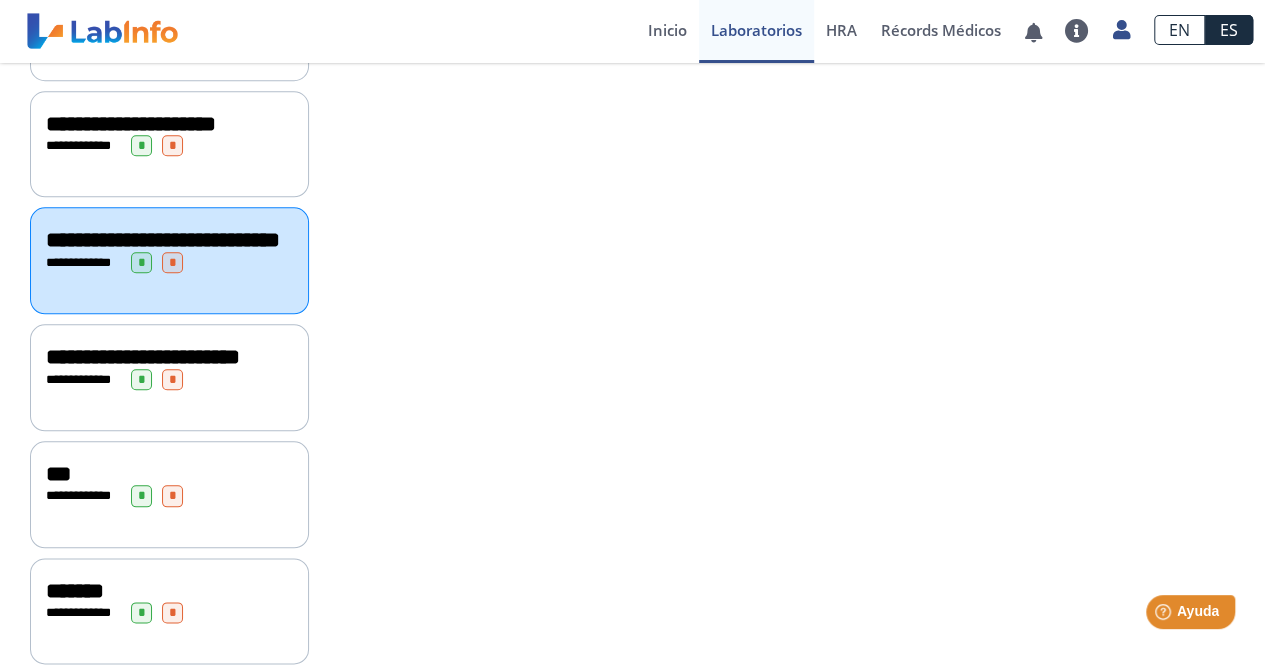 scroll, scrollTop: 960, scrollLeft: 0, axis: vertical 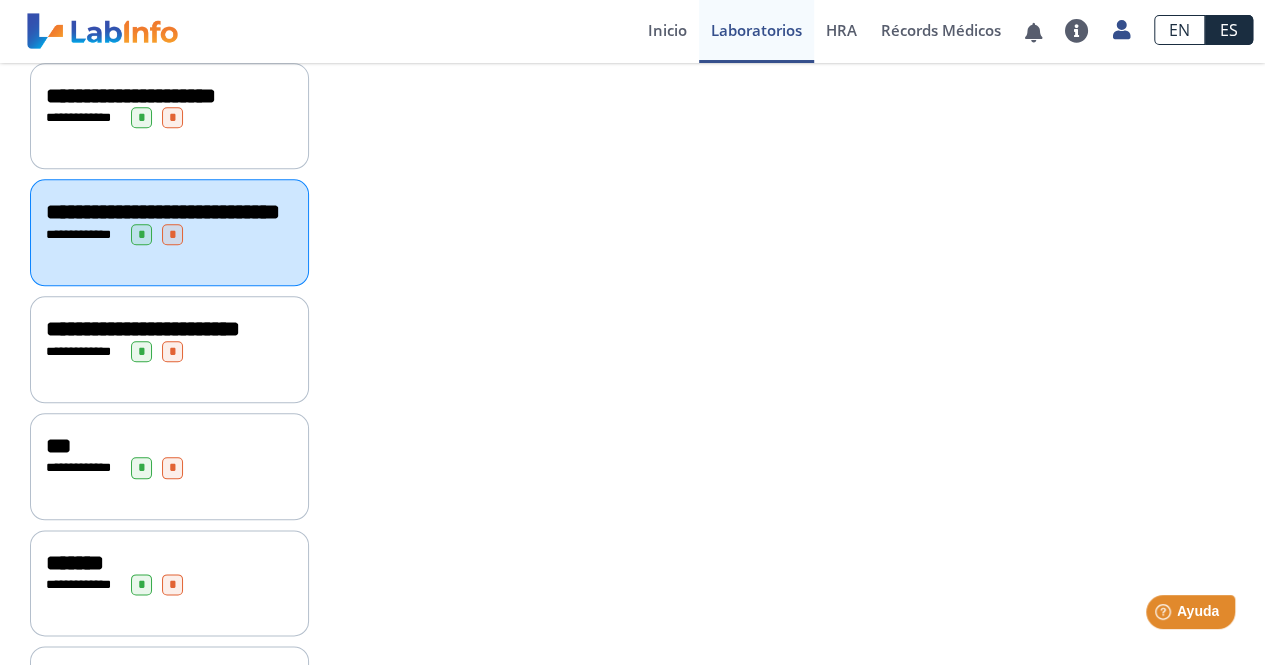 click on "**********" 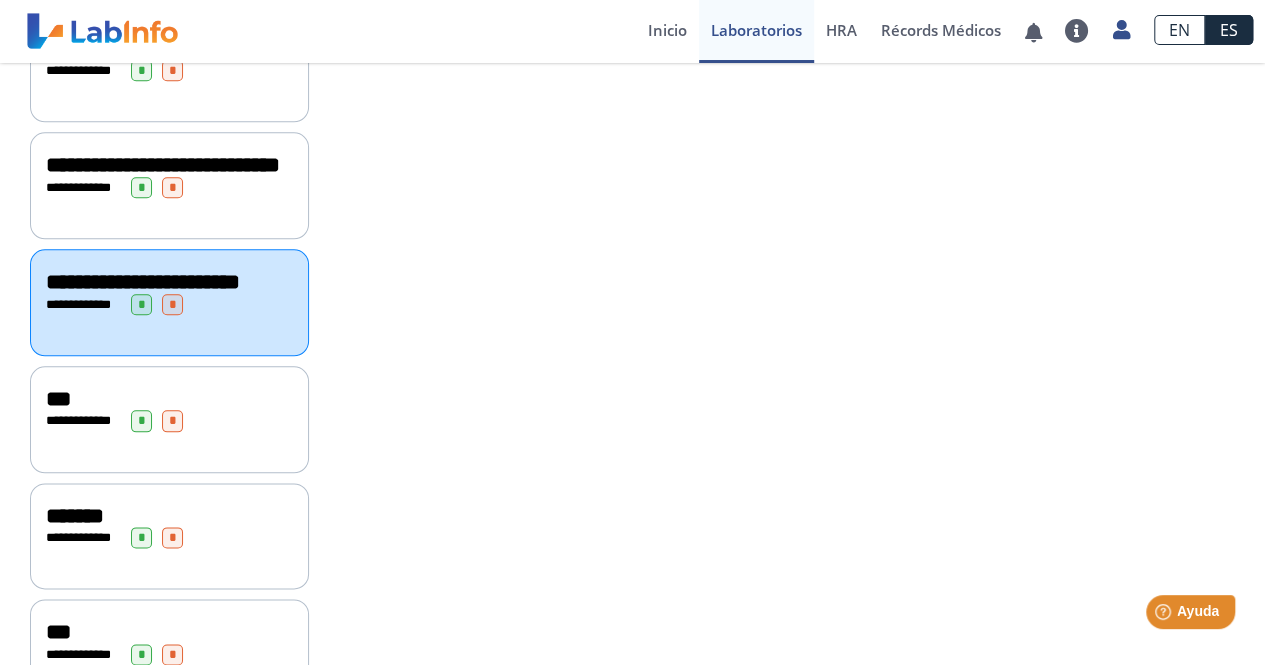 scroll, scrollTop: 1006, scrollLeft: 0, axis: vertical 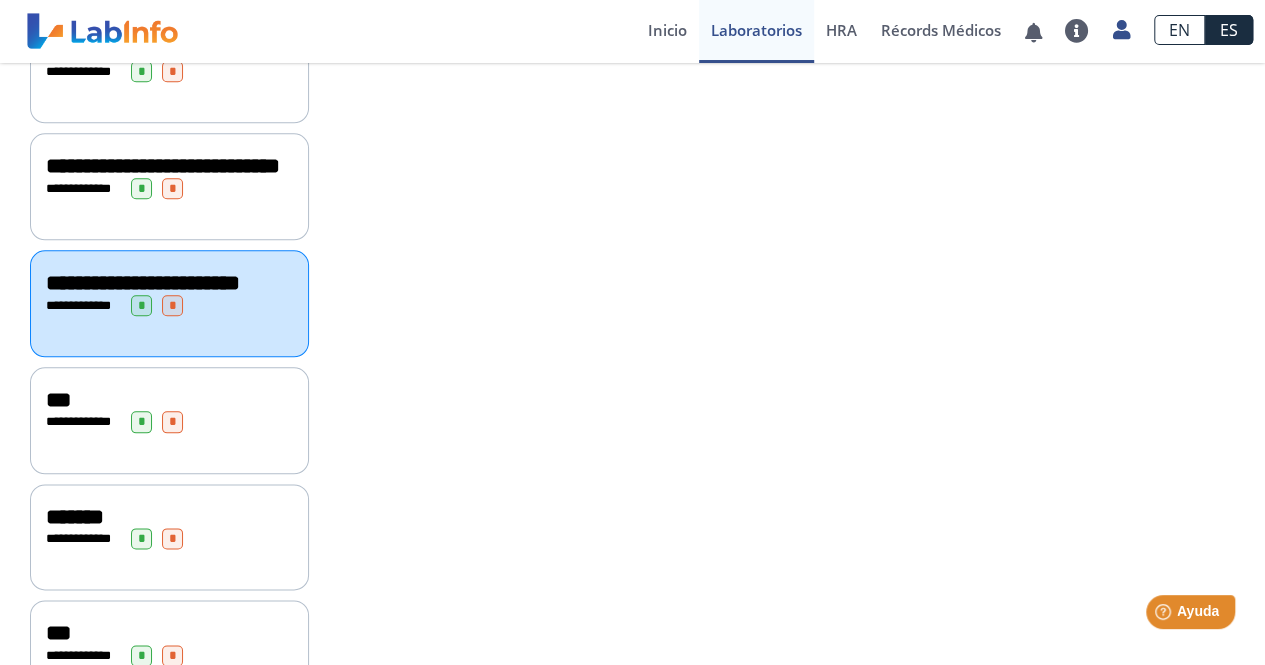 click on "**********" 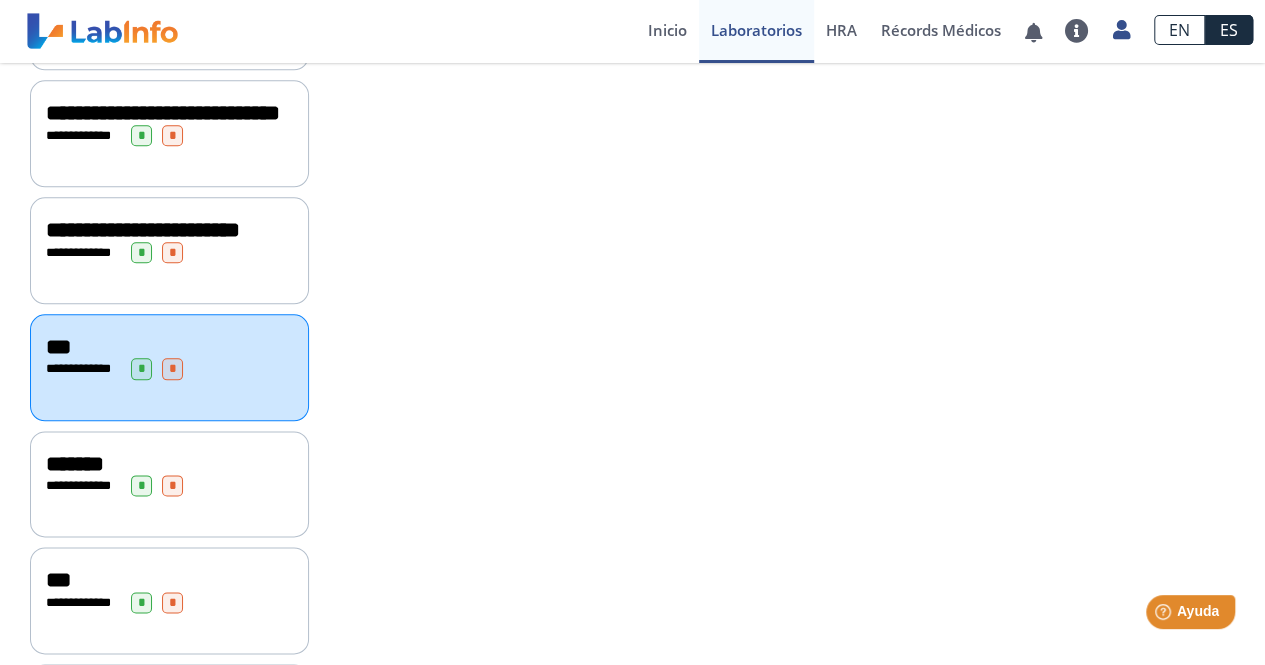 scroll, scrollTop: 1067, scrollLeft: 0, axis: vertical 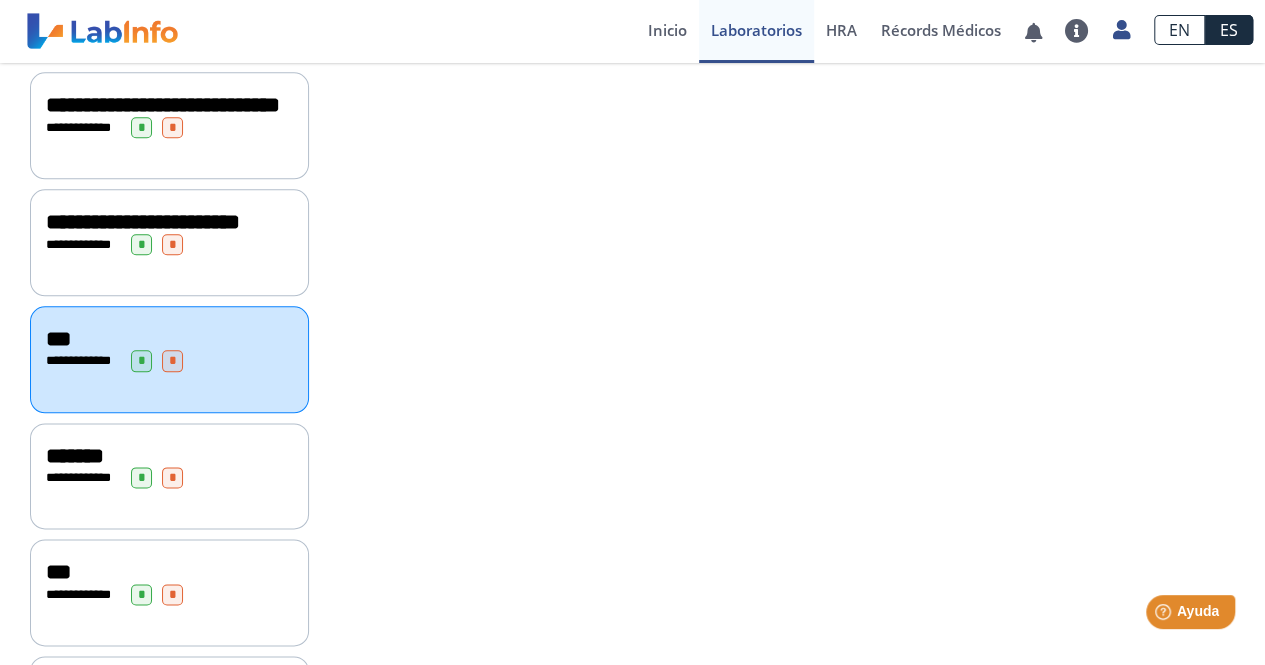click on "**********" 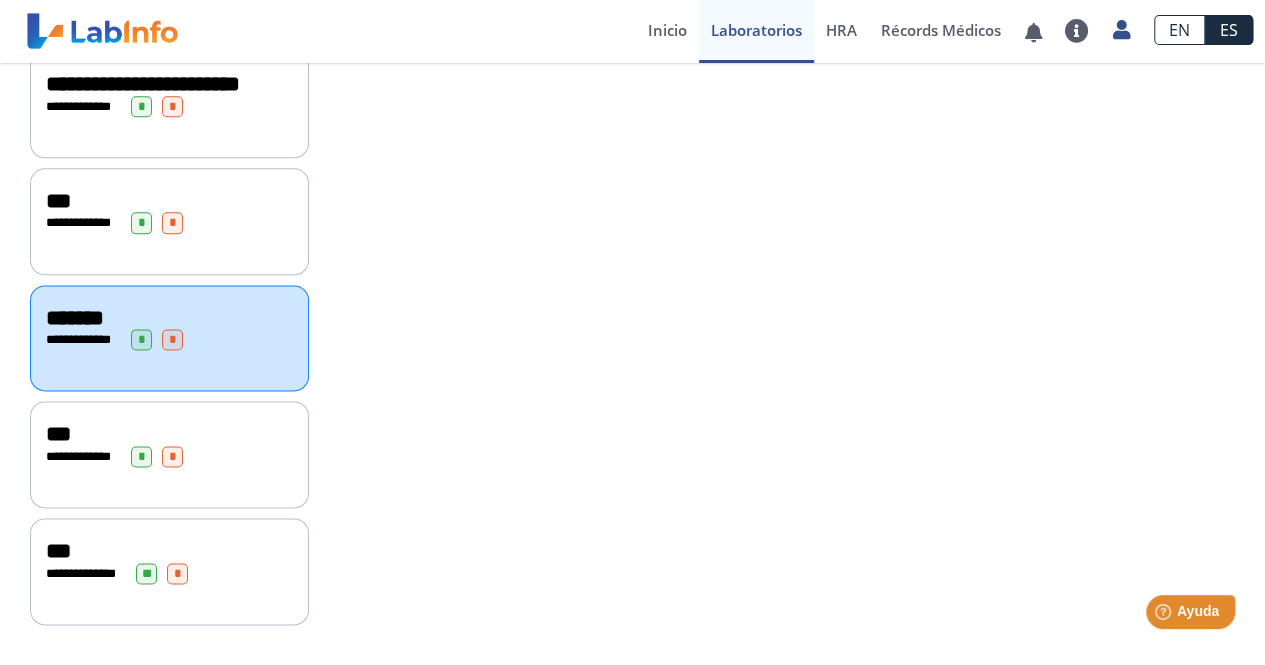 scroll, scrollTop: 1234, scrollLeft: 0, axis: vertical 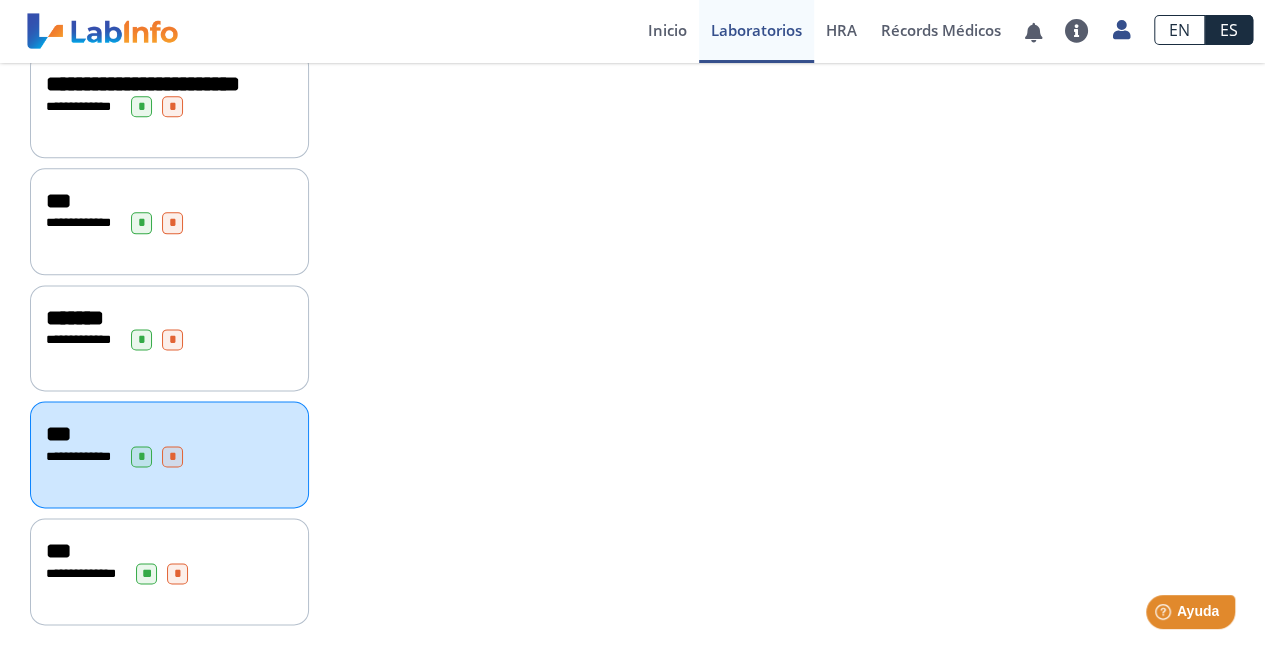 click on "***" 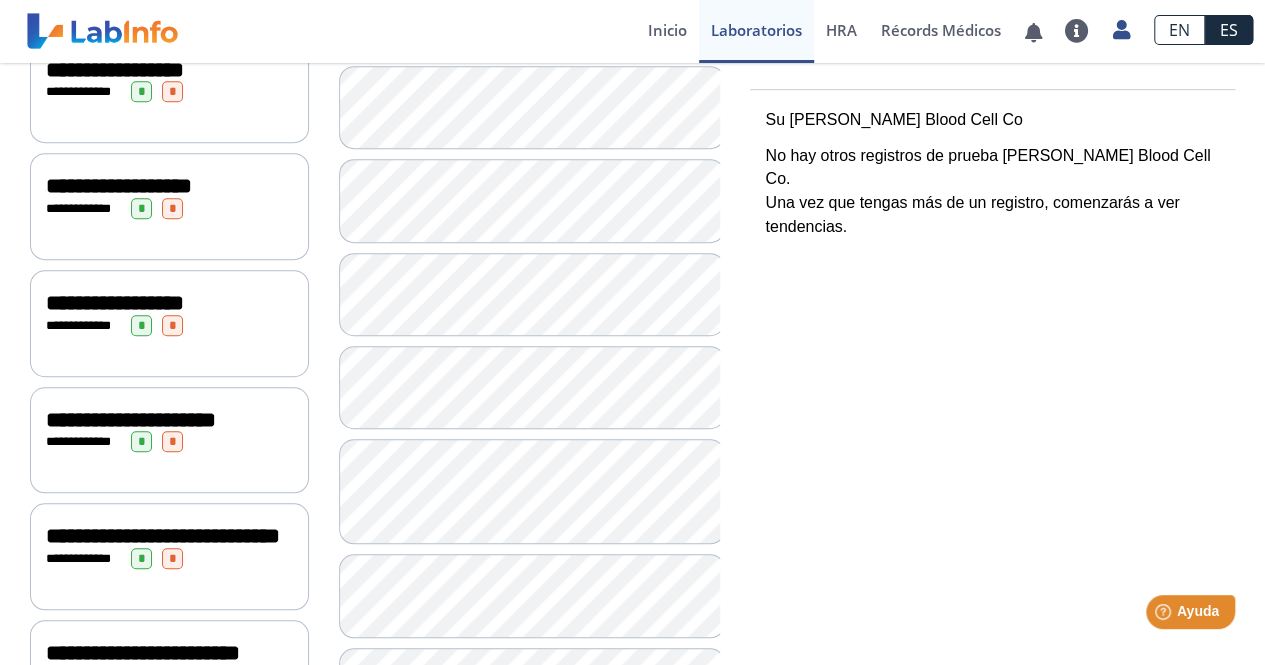 scroll, scrollTop: 636, scrollLeft: 0, axis: vertical 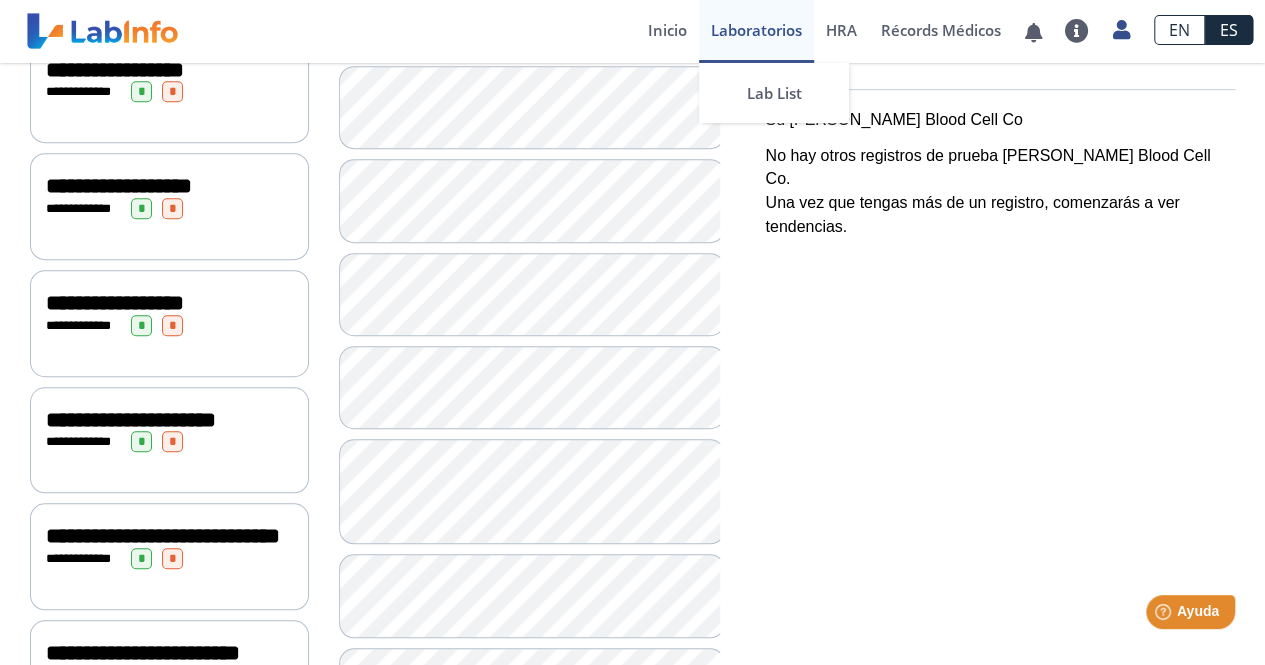 click on "Laboratorios" at bounding box center [756, 31] 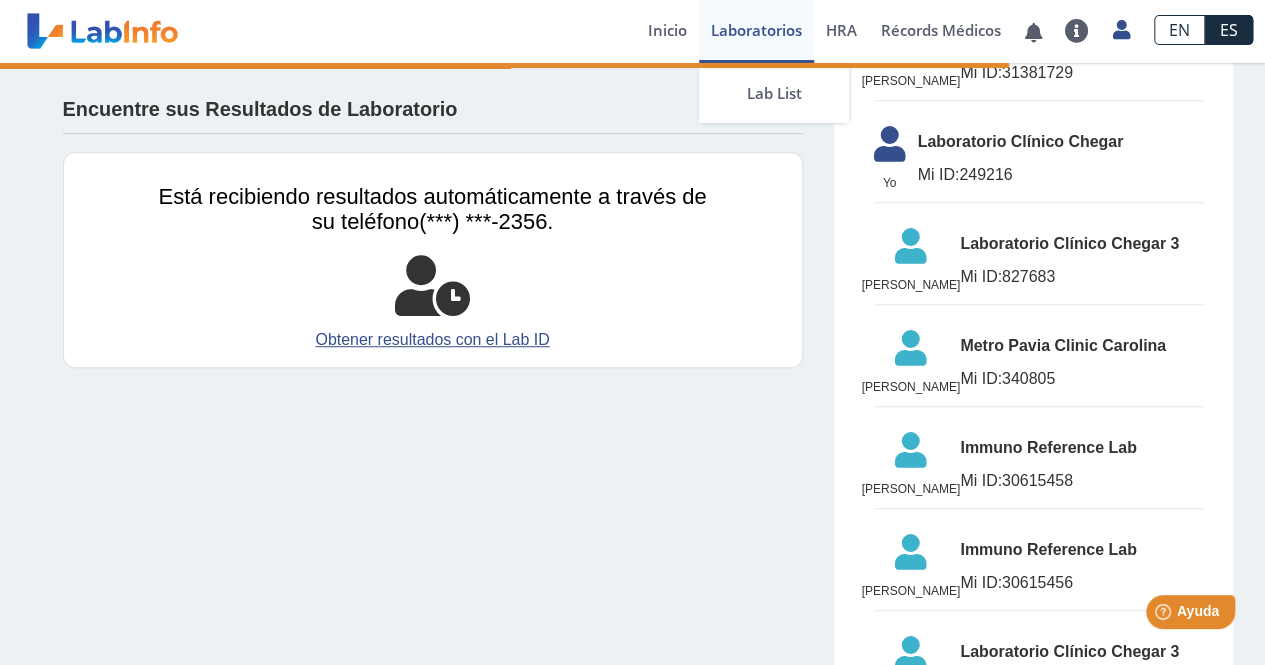 click on "Laboratorios" at bounding box center (756, 31) 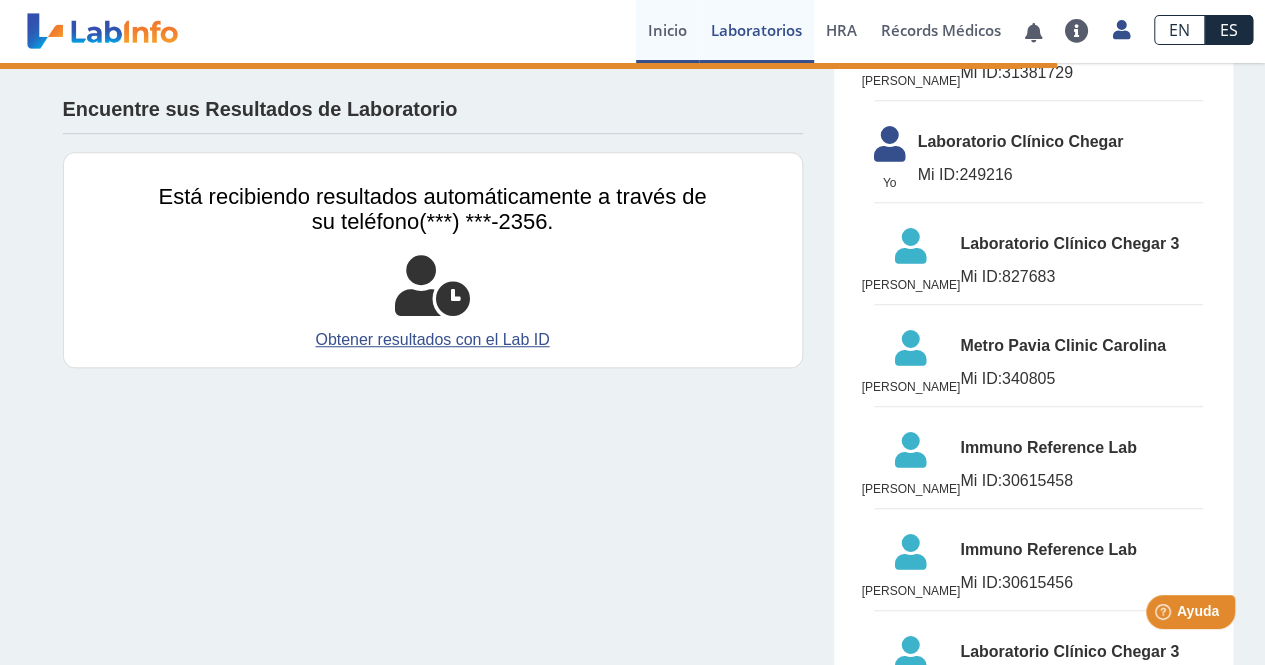 click on "Inicio" at bounding box center (667, 31) 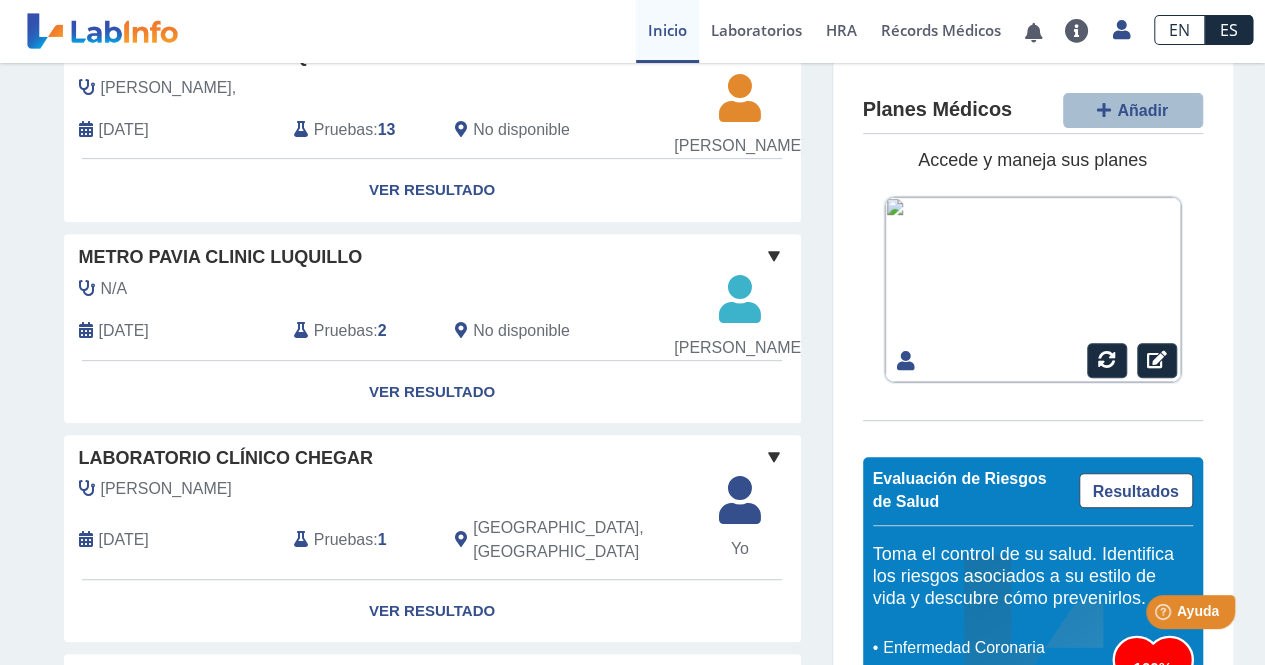 scroll, scrollTop: 410, scrollLeft: 0, axis: vertical 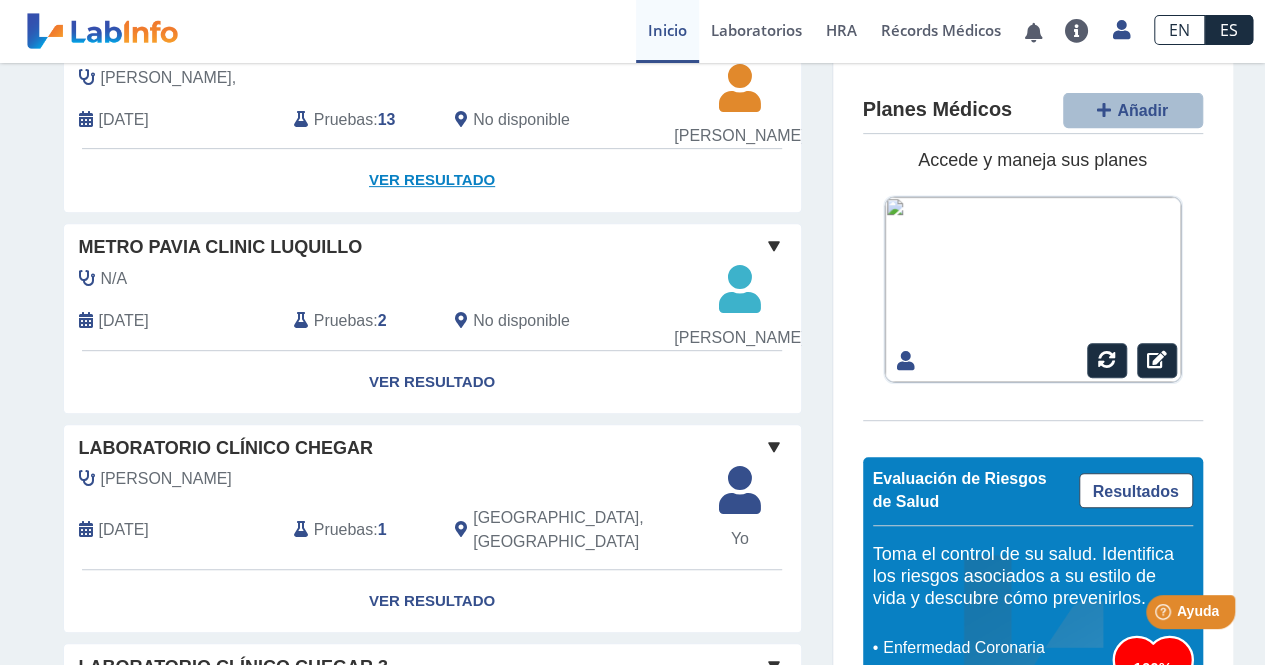 click on "Ver Resultado" 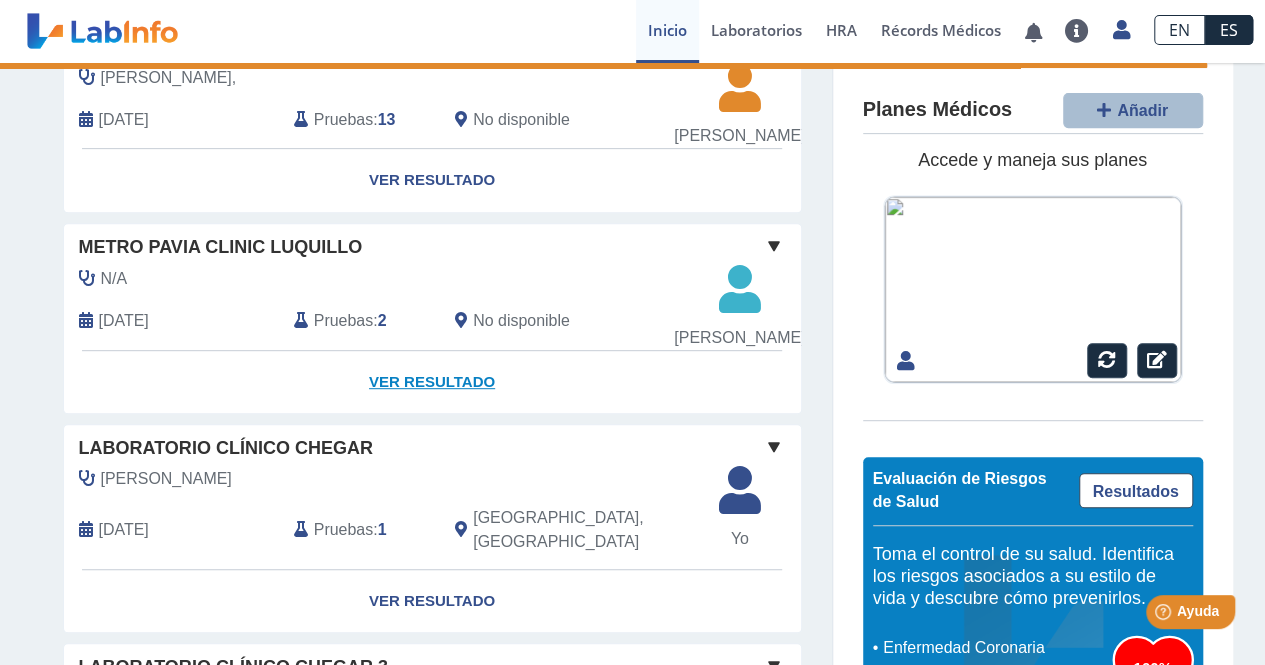 click on "Ver Resultado" 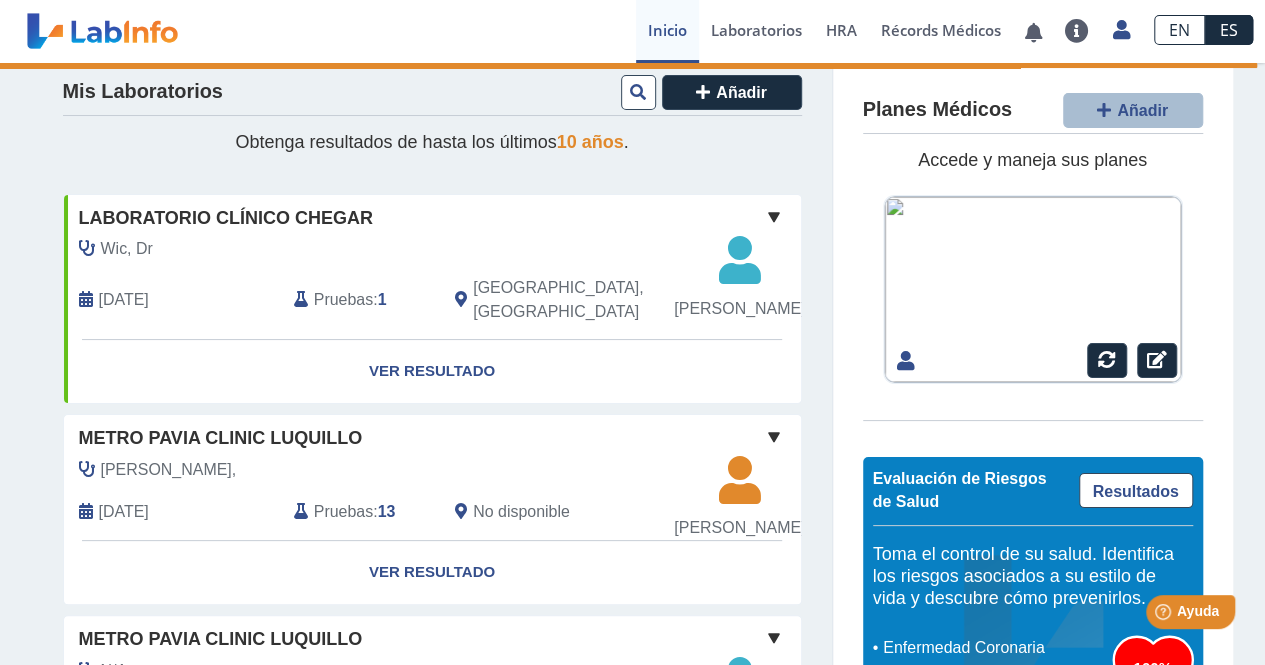 scroll, scrollTop: 16, scrollLeft: 0, axis: vertical 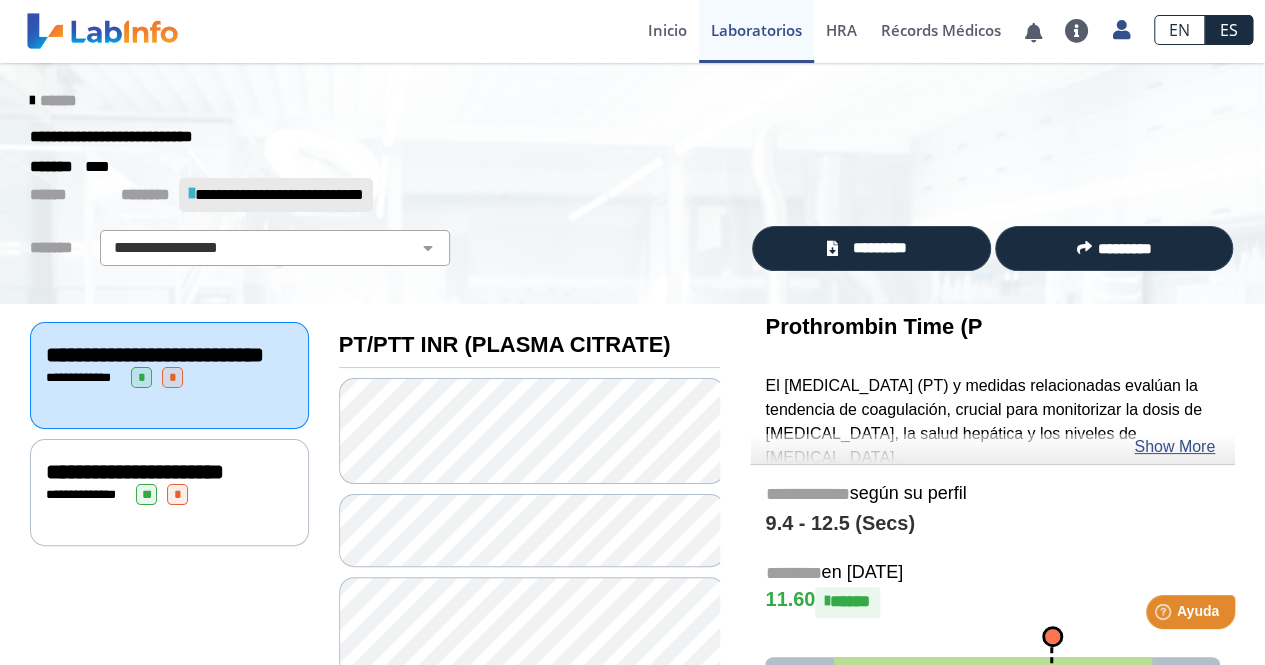 click on "******" 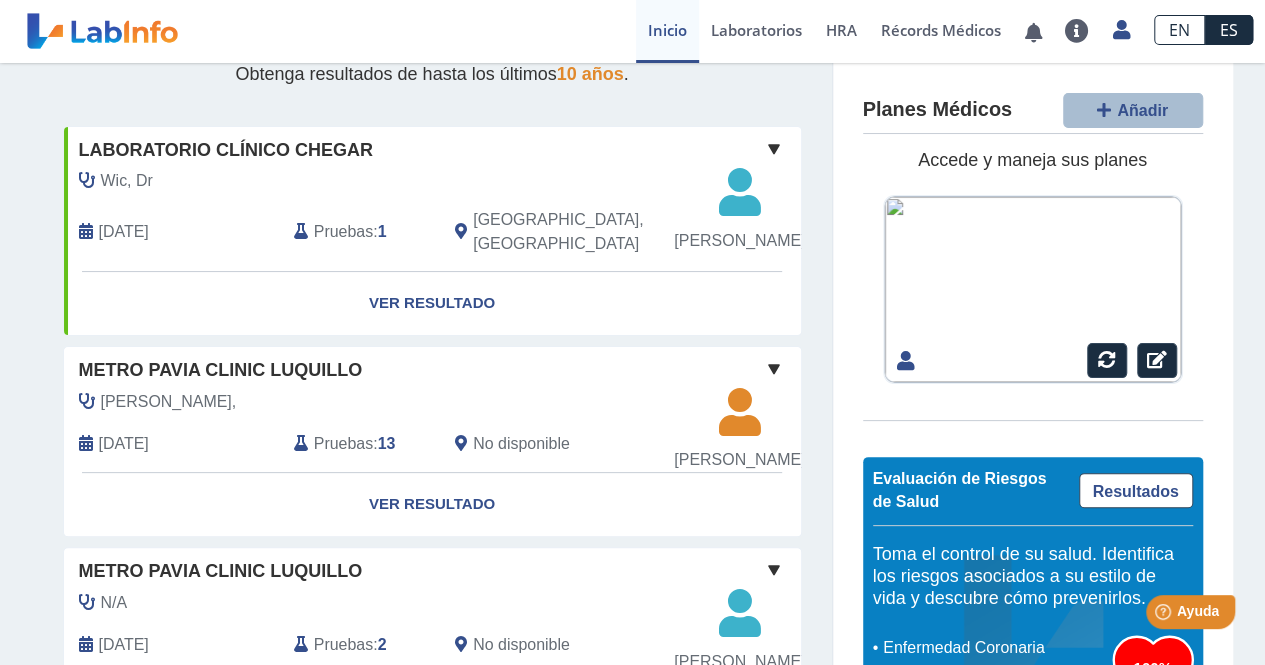 scroll, scrollTop: 0, scrollLeft: 0, axis: both 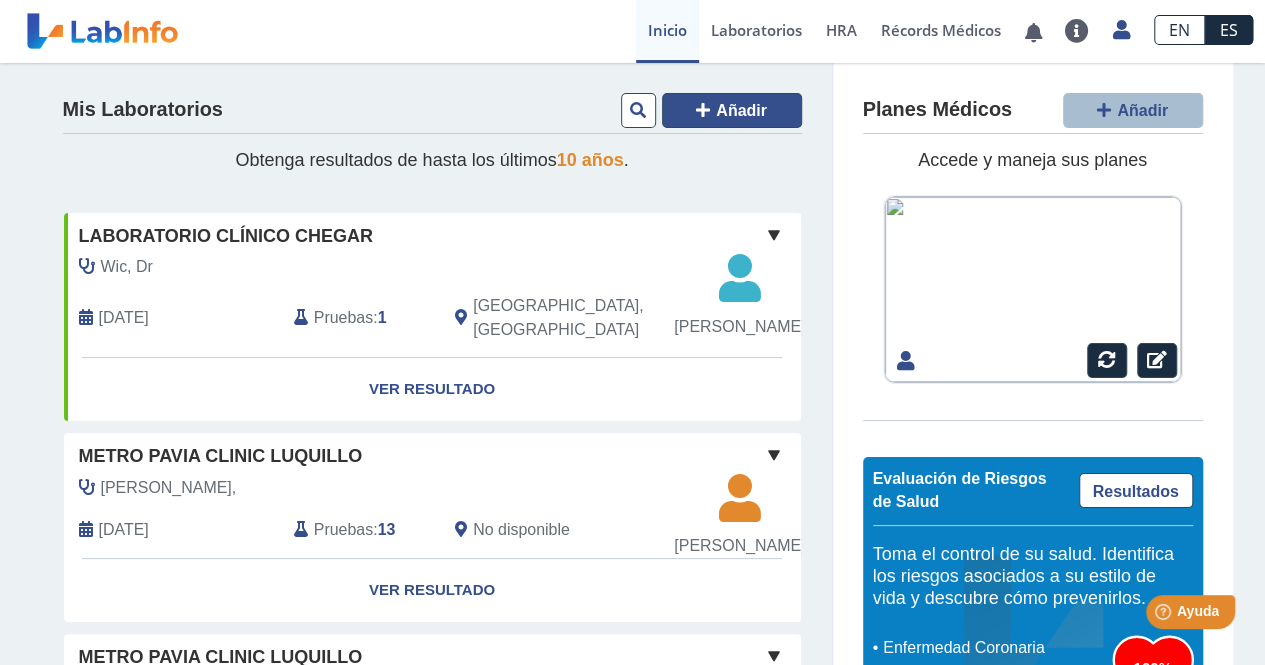 click on "Añadir" 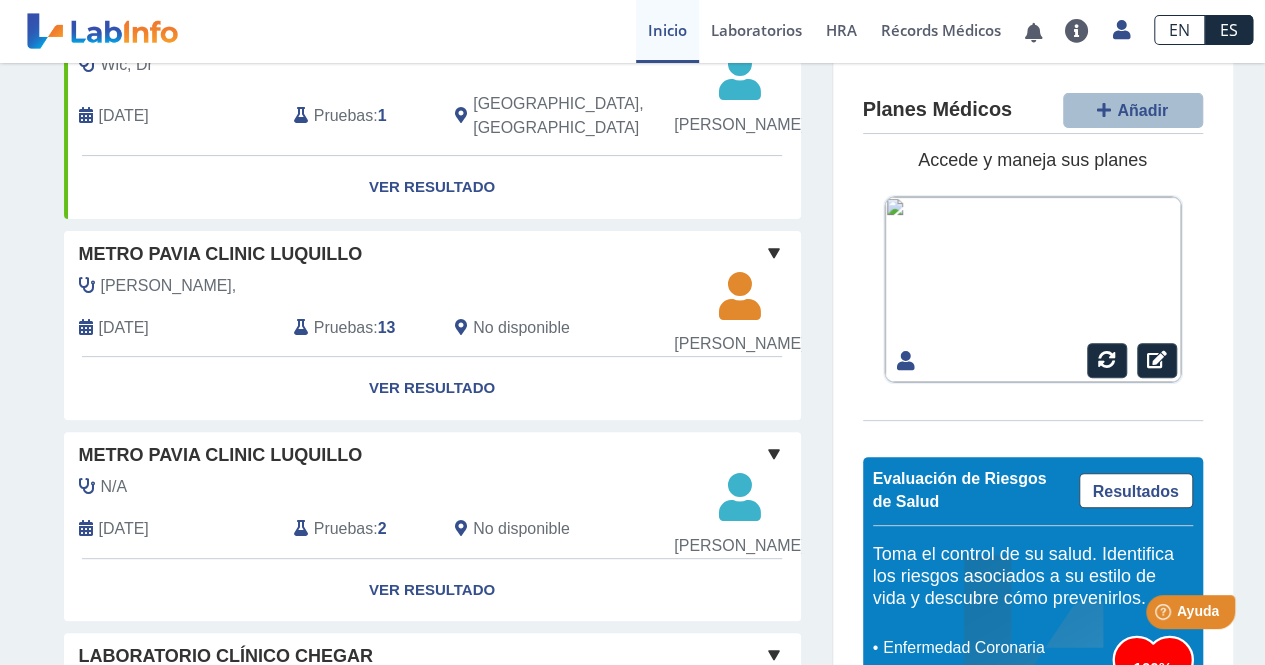 scroll, scrollTop: 202, scrollLeft: 0, axis: vertical 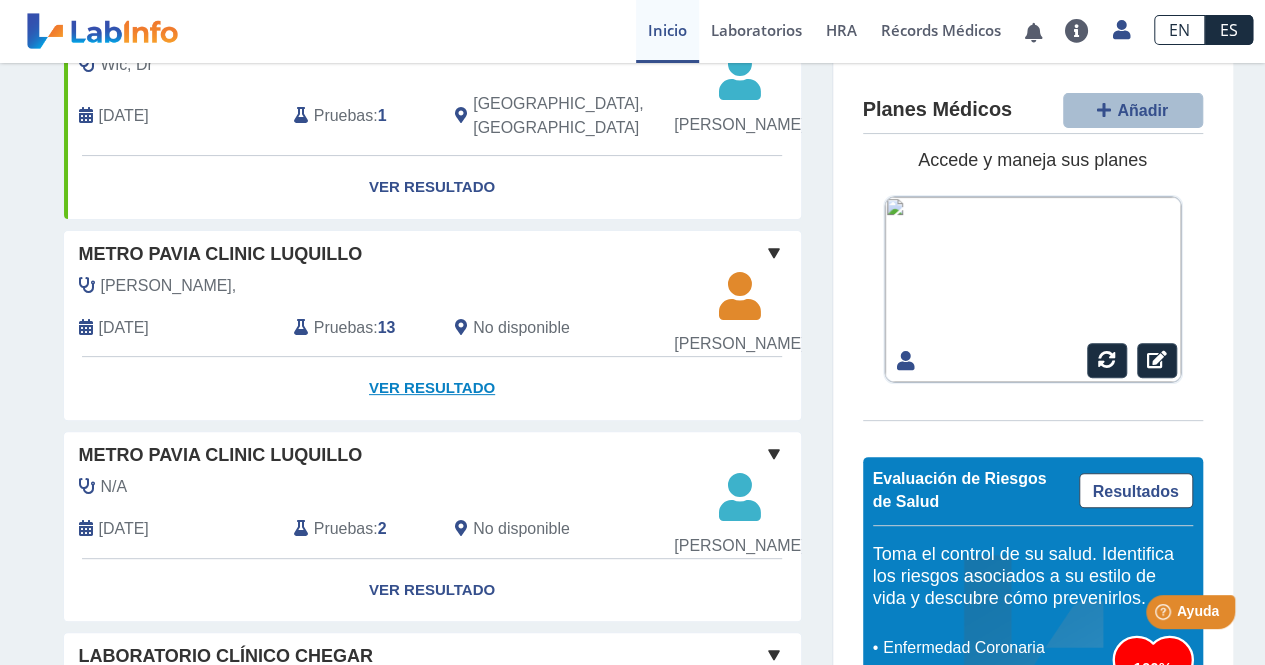 click on "Ver Resultado" 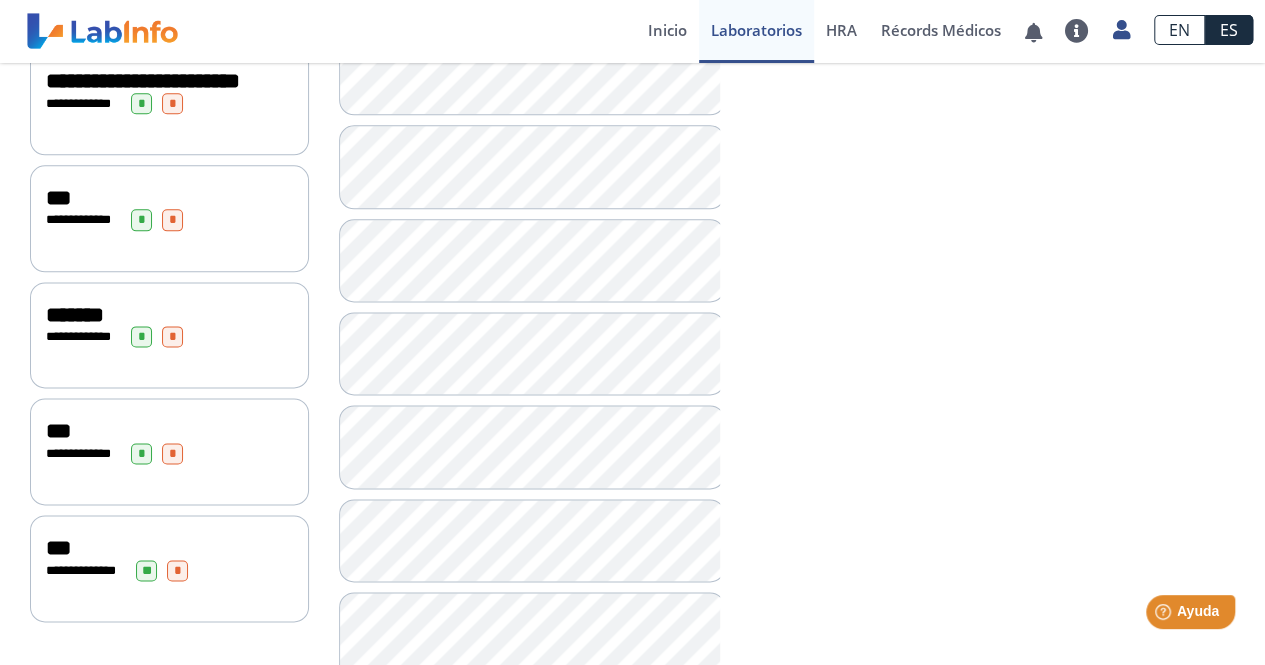 scroll, scrollTop: 1207, scrollLeft: 0, axis: vertical 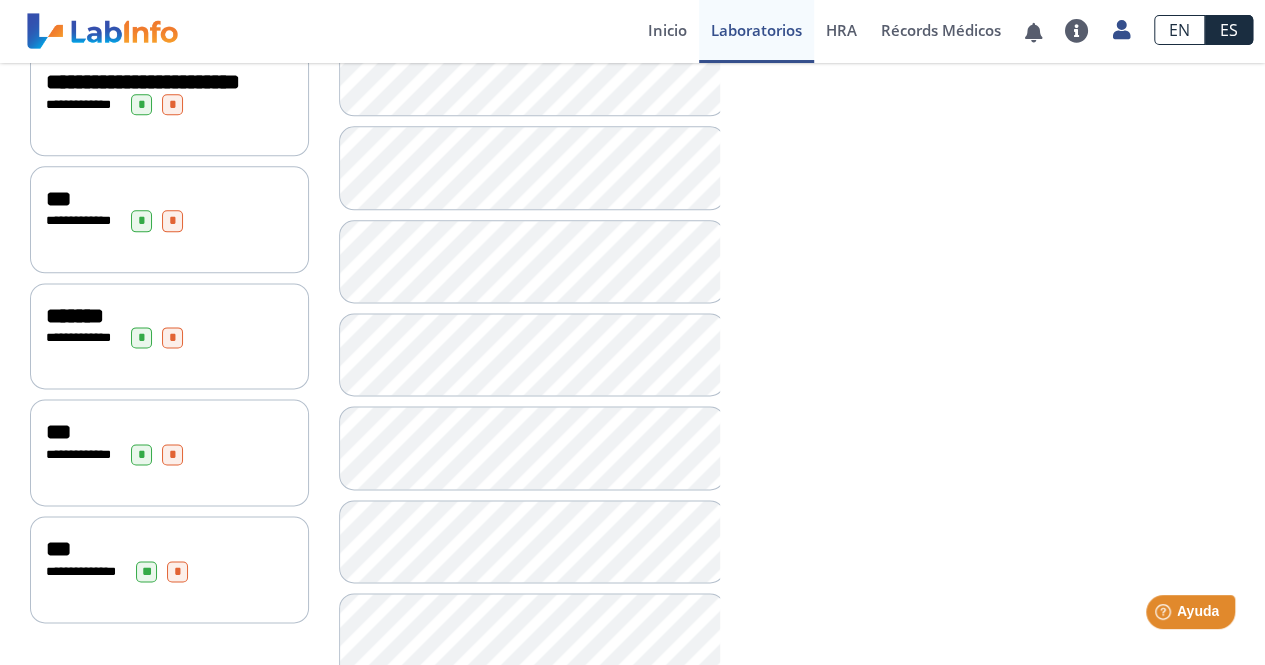 click on "**********" 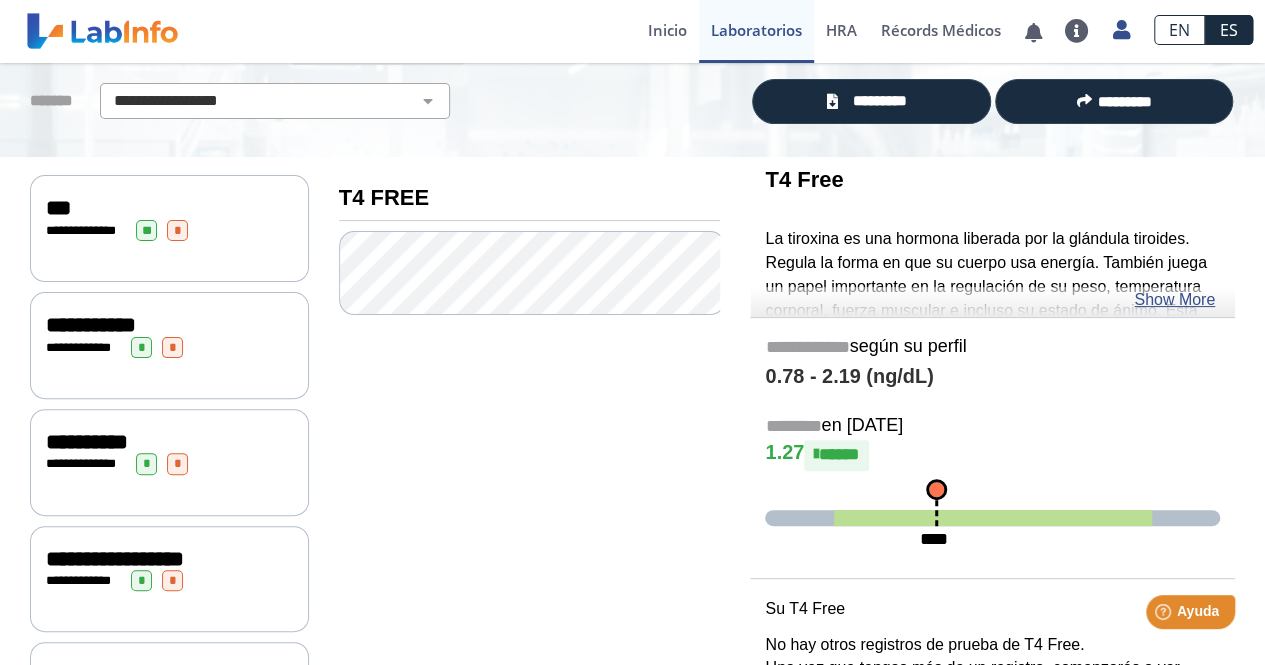 scroll, scrollTop: 0, scrollLeft: 0, axis: both 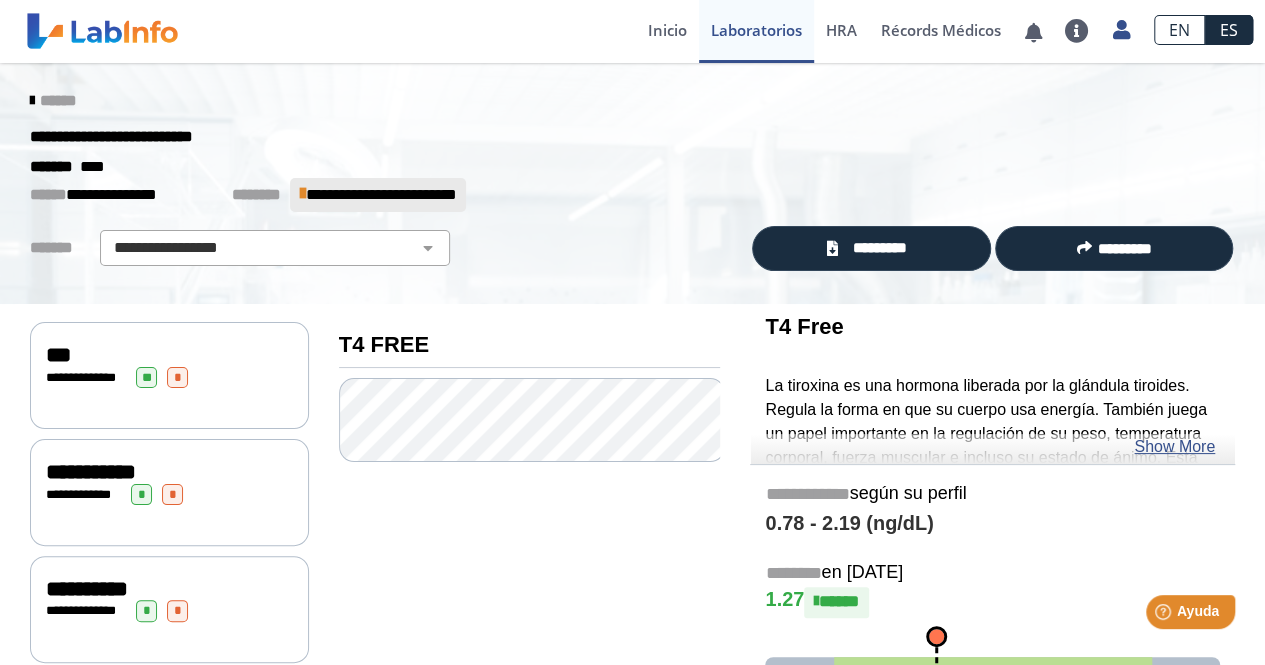 click on "**********" 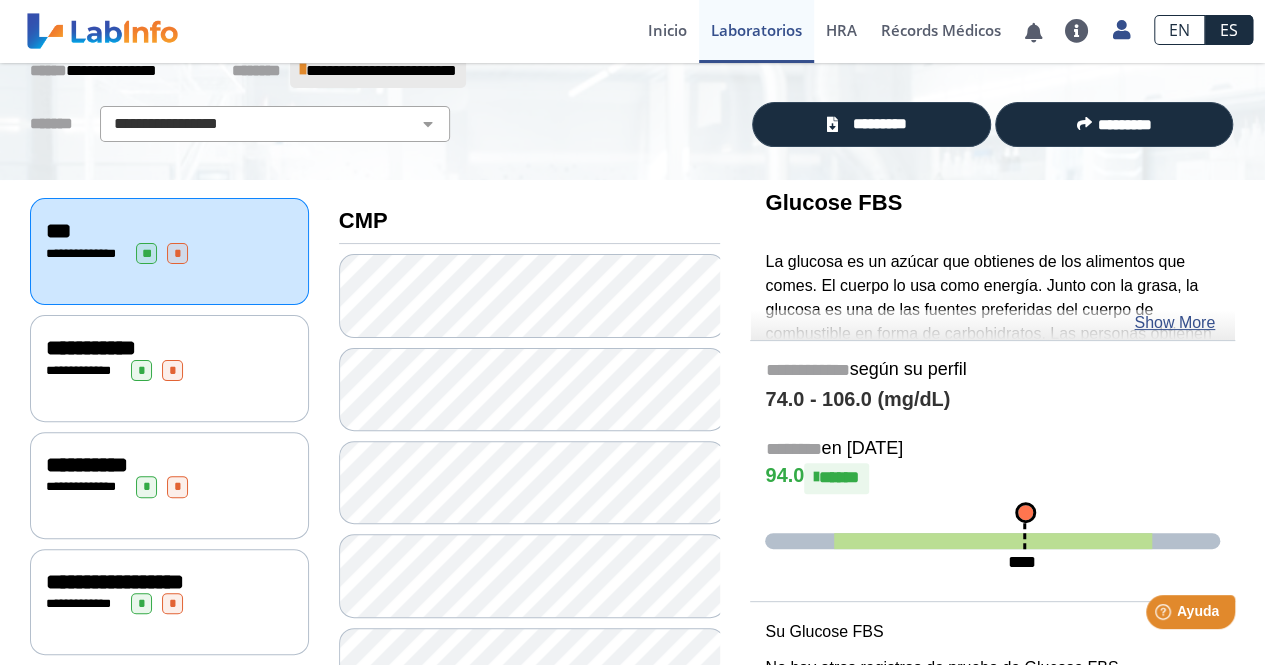 scroll, scrollTop: 0, scrollLeft: 0, axis: both 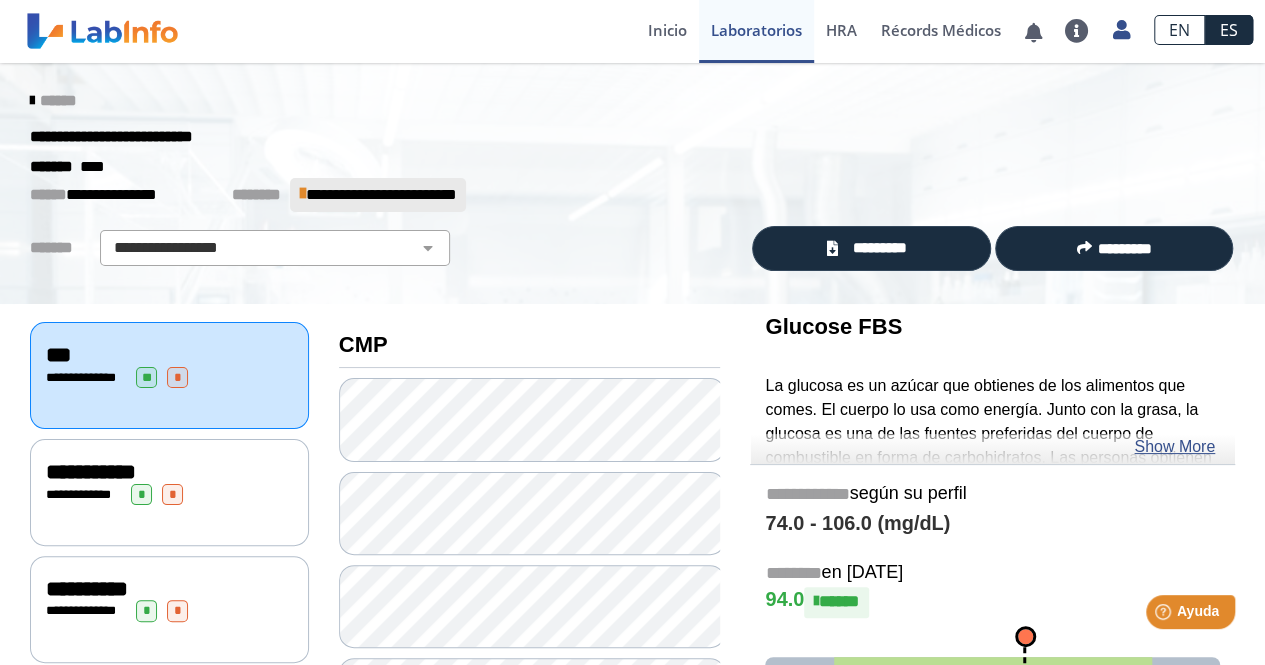 click on "**********" 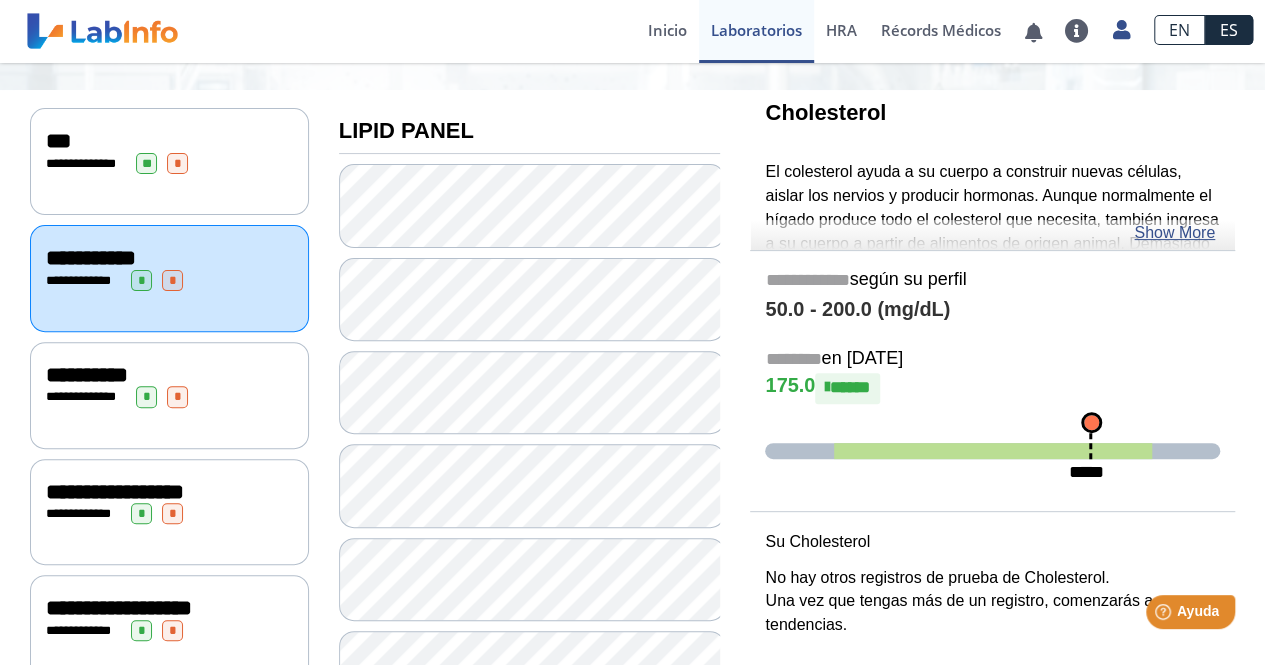 scroll, scrollTop: 0, scrollLeft: 0, axis: both 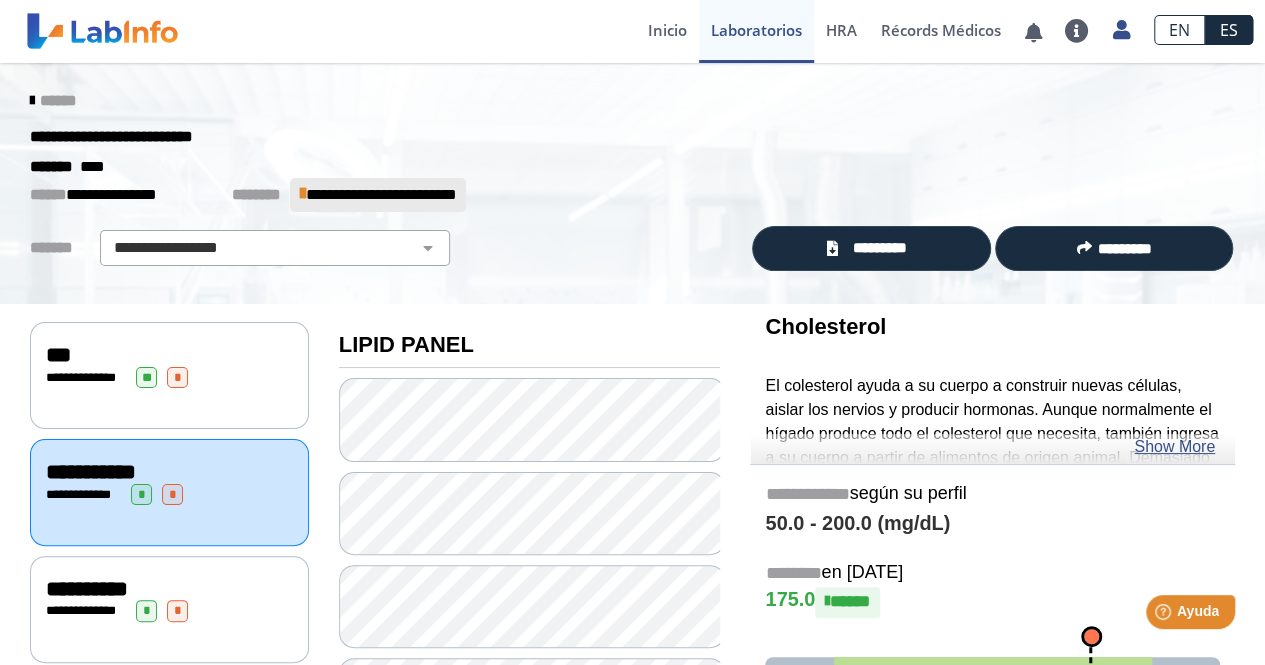 click on "**********" 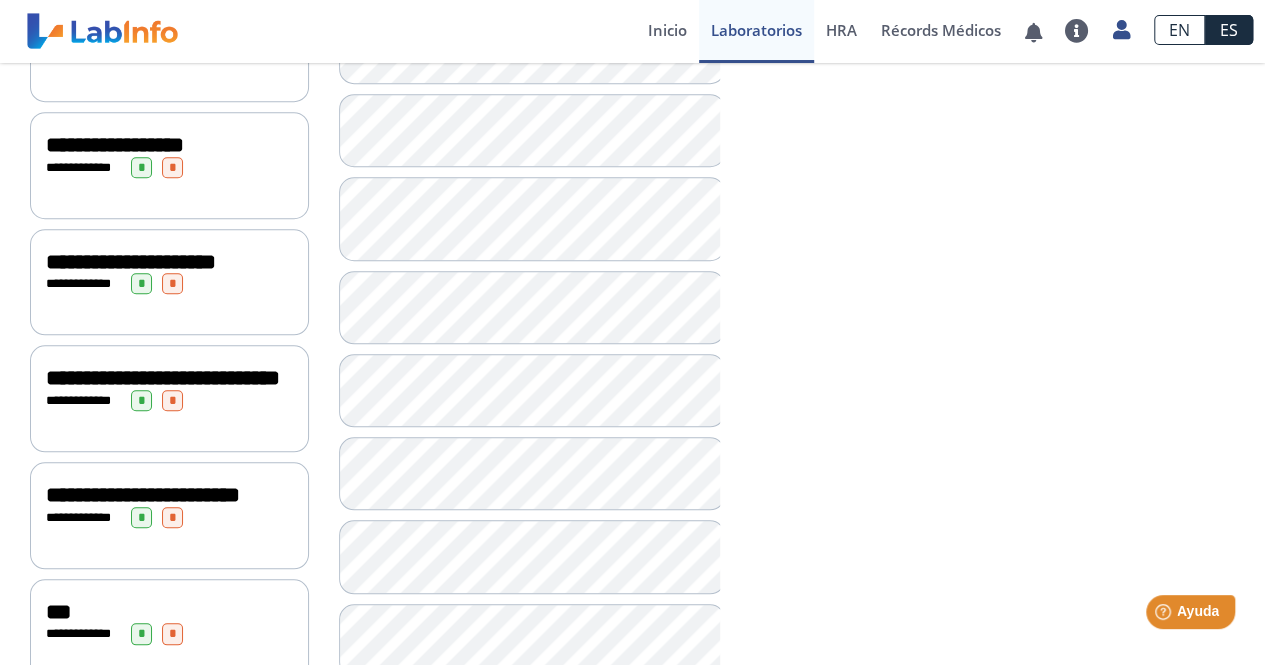 scroll, scrollTop: 802, scrollLeft: 0, axis: vertical 